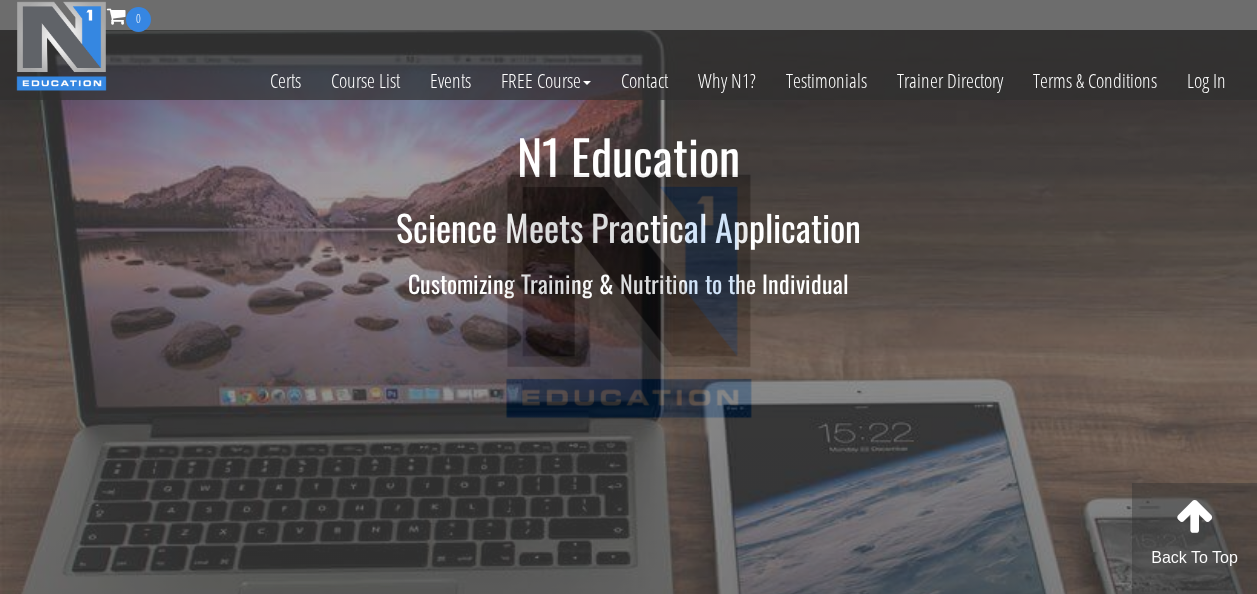 scroll, scrollTop: 0, scrollLeft: 0, axis: both 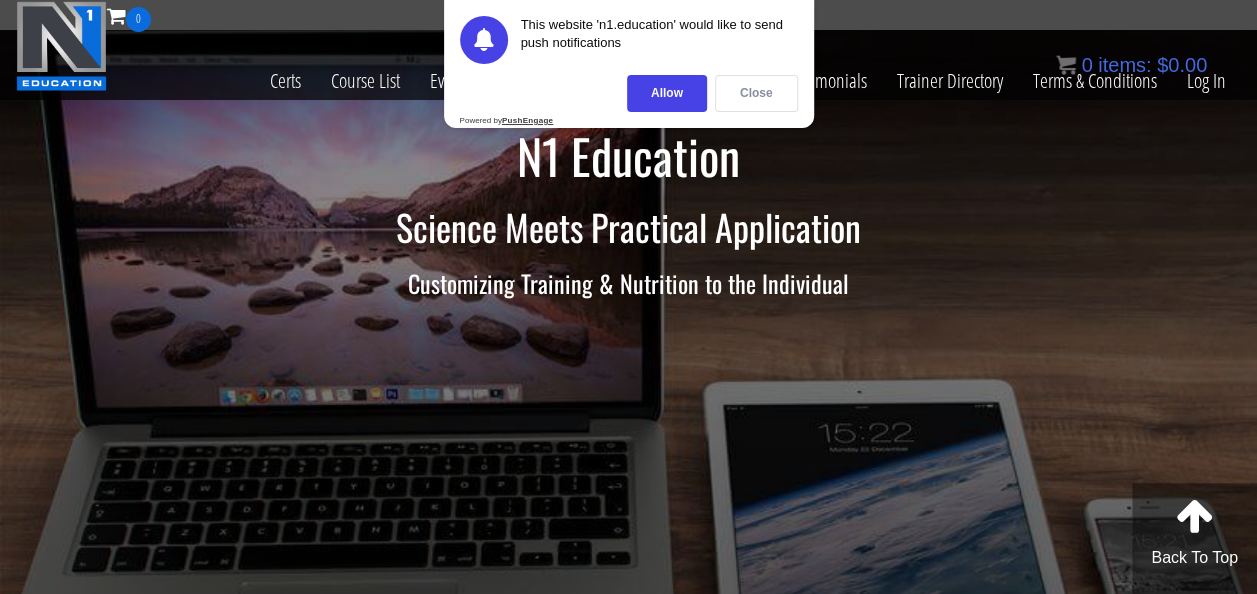 click on "Close" at bounding box center [756, 93] 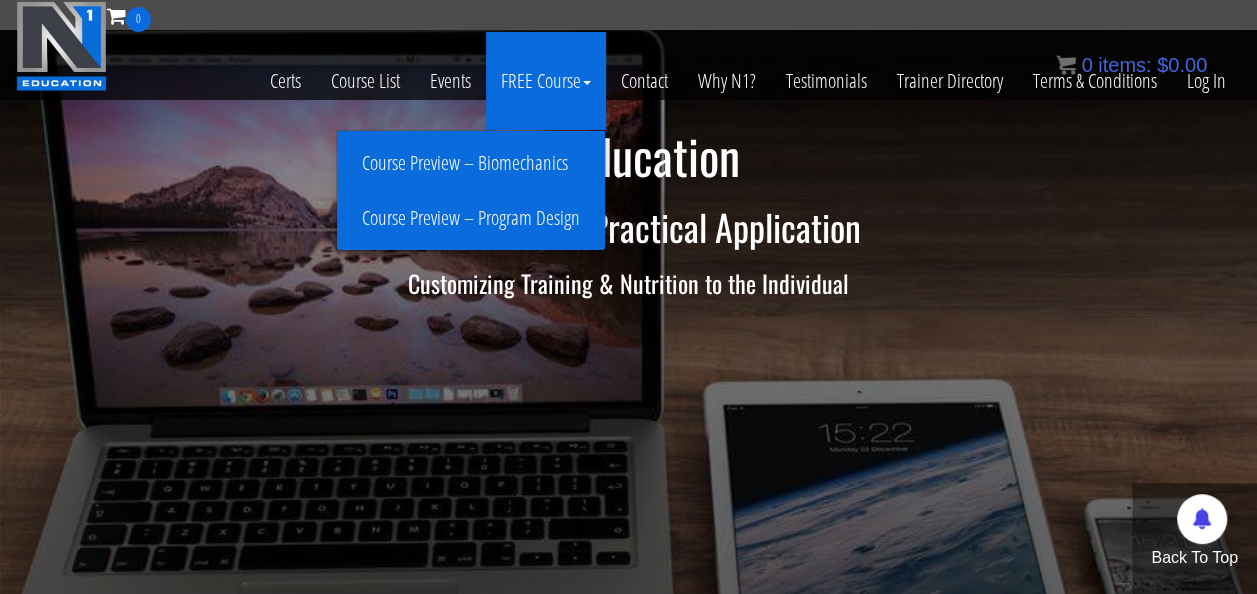 click on "Course Preview – Biomechanics" at bounding box center [471, 163] 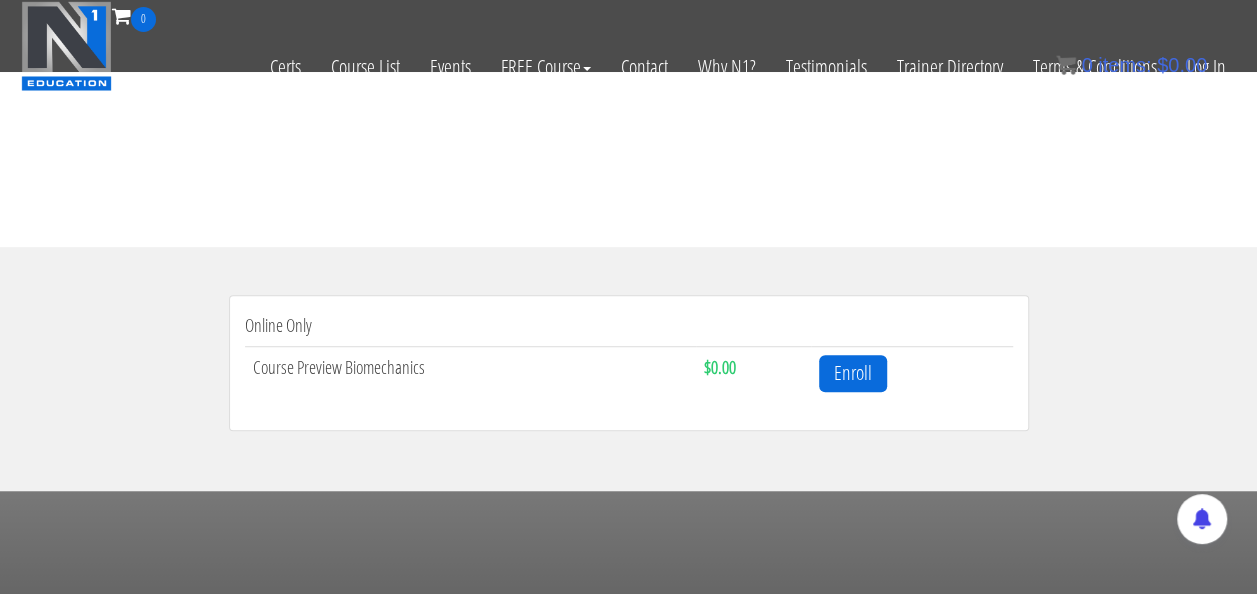 scroll, scrollTop: 503, scrollLeft: 0, axis: vertical 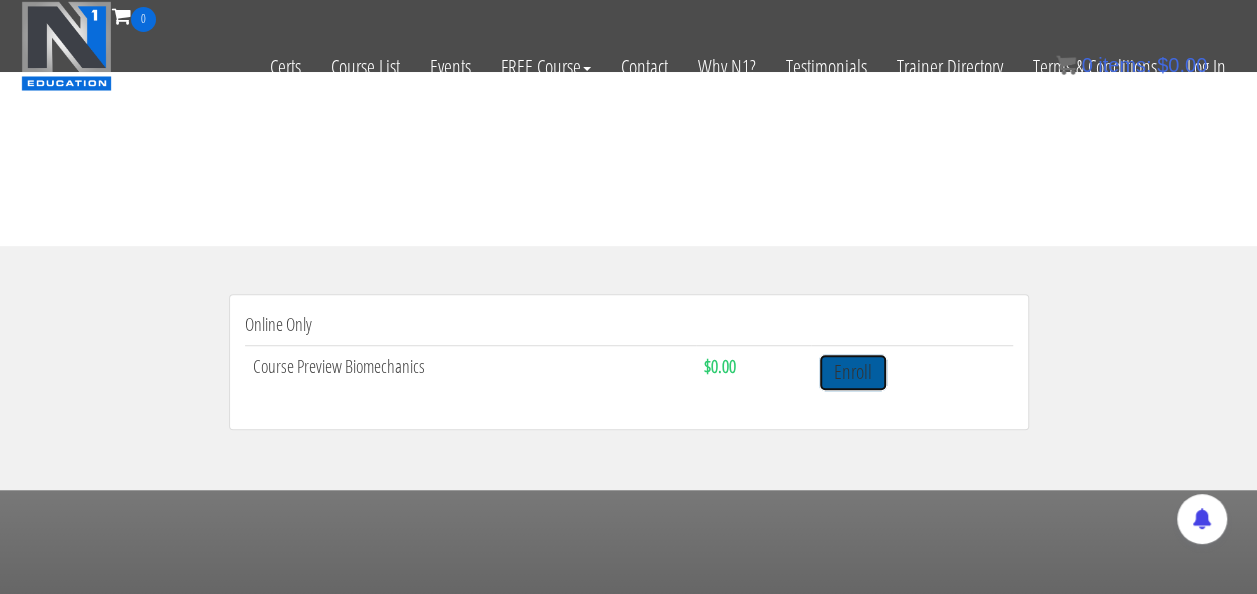click on "Enroll" at bounding box center [853, 372] 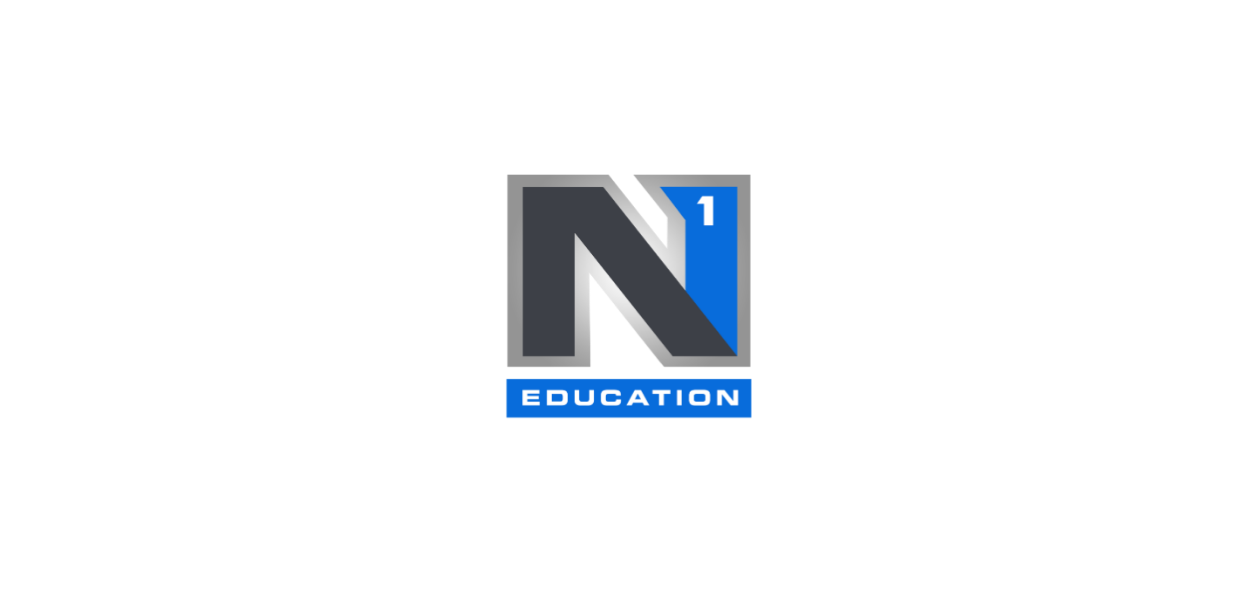 scroll, scrollTop: 0, scrollLeft: 0, axis: both 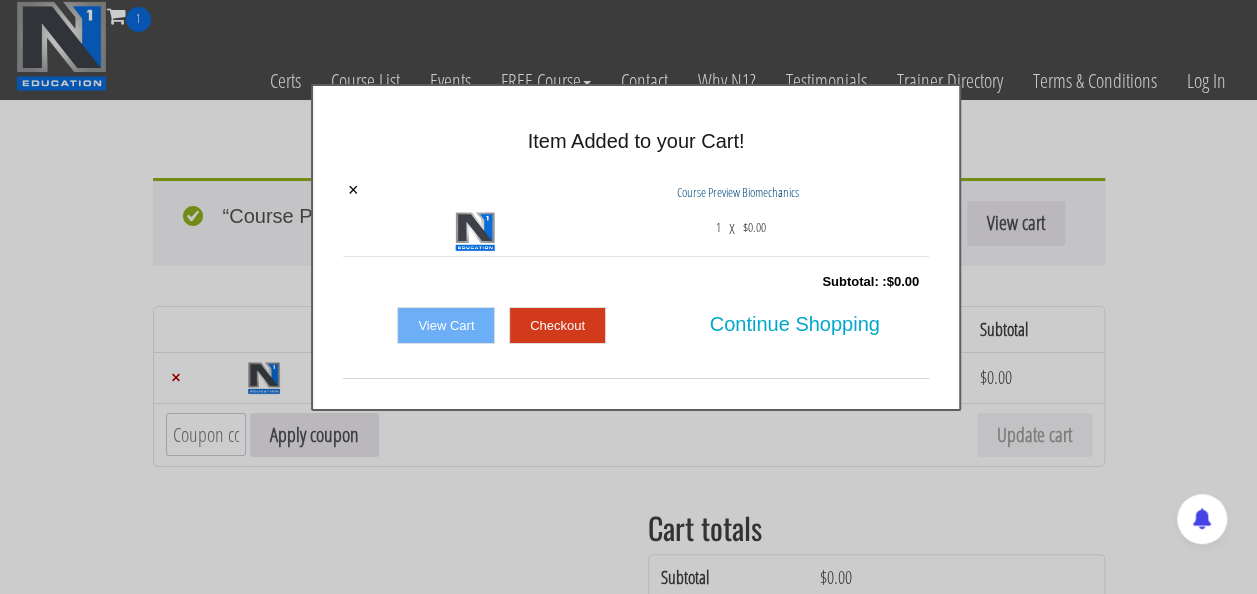 click on "View Cart" at bounding box center (446, 326) 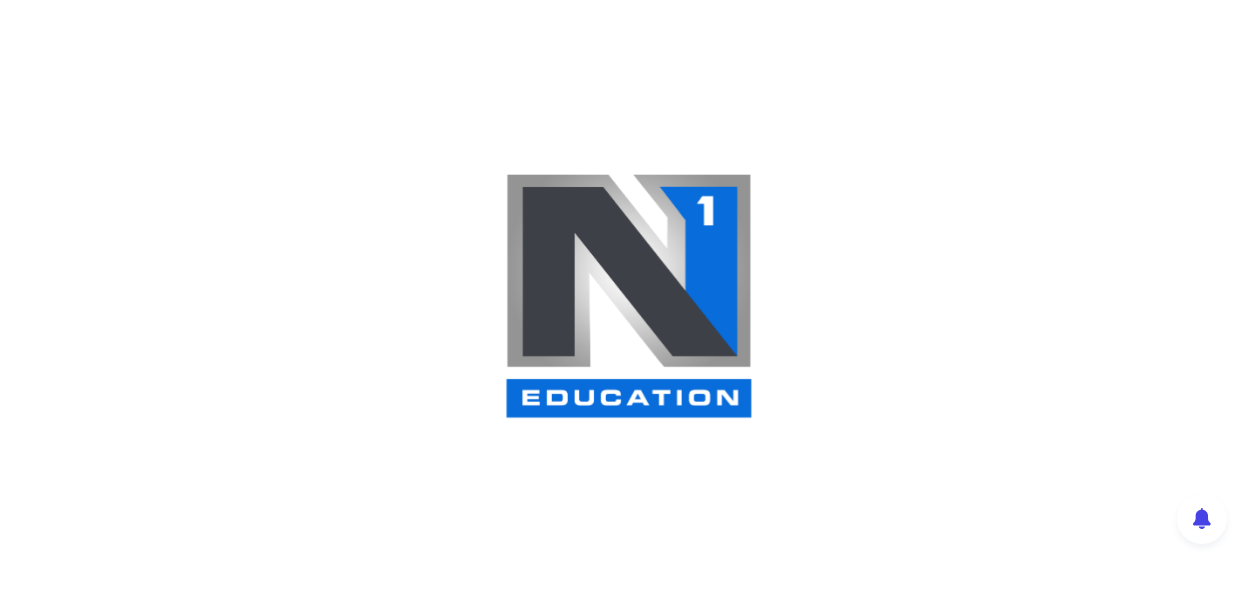 scroll, scrollTop: 0, scrollLeft: 0, axis: both 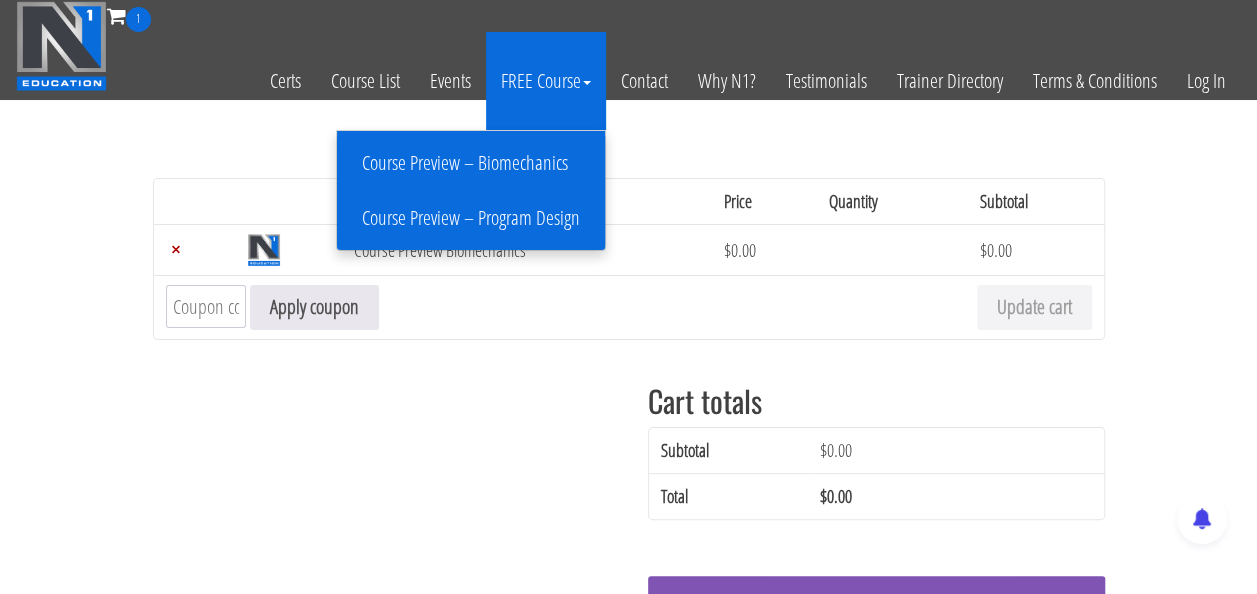 click on "Course Preview – Program Design" at bounding box center [471, 218] 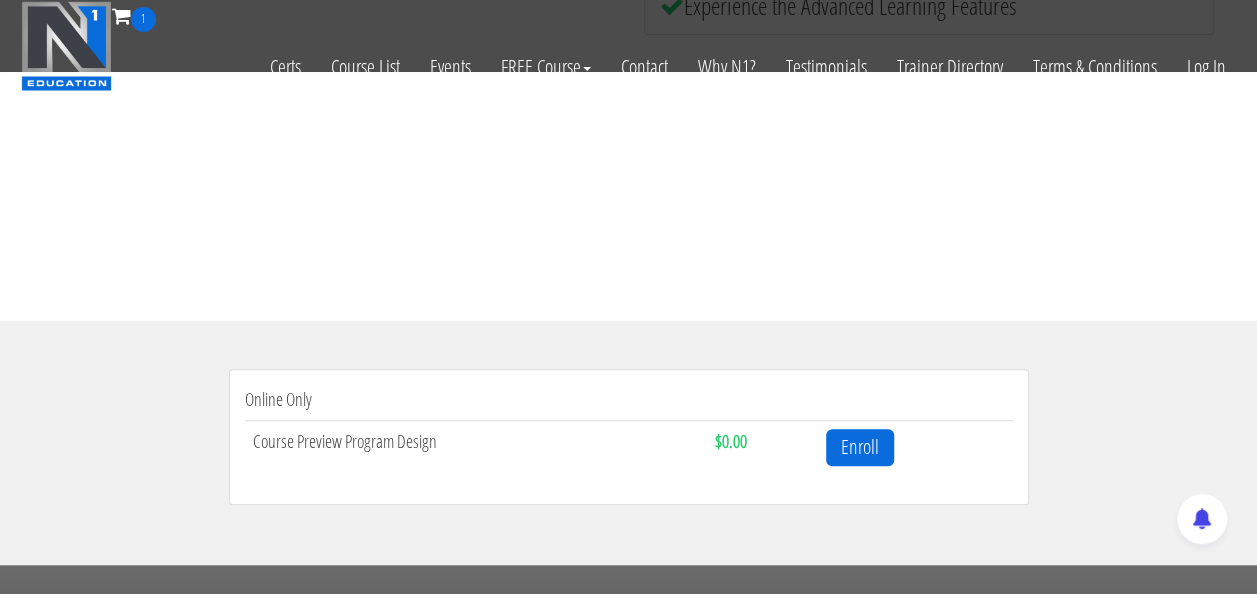 scroll, scrollTop: 431, scrollLeft: 0, axis: vertical 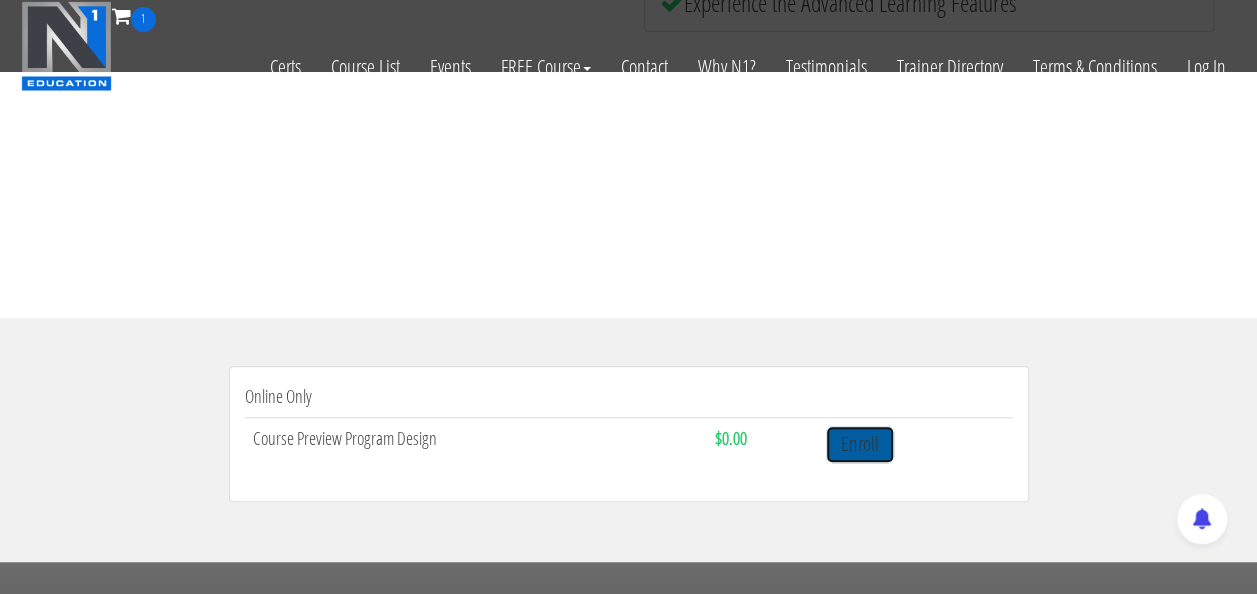 click on "Enroll" at bounding box center (860, 444) 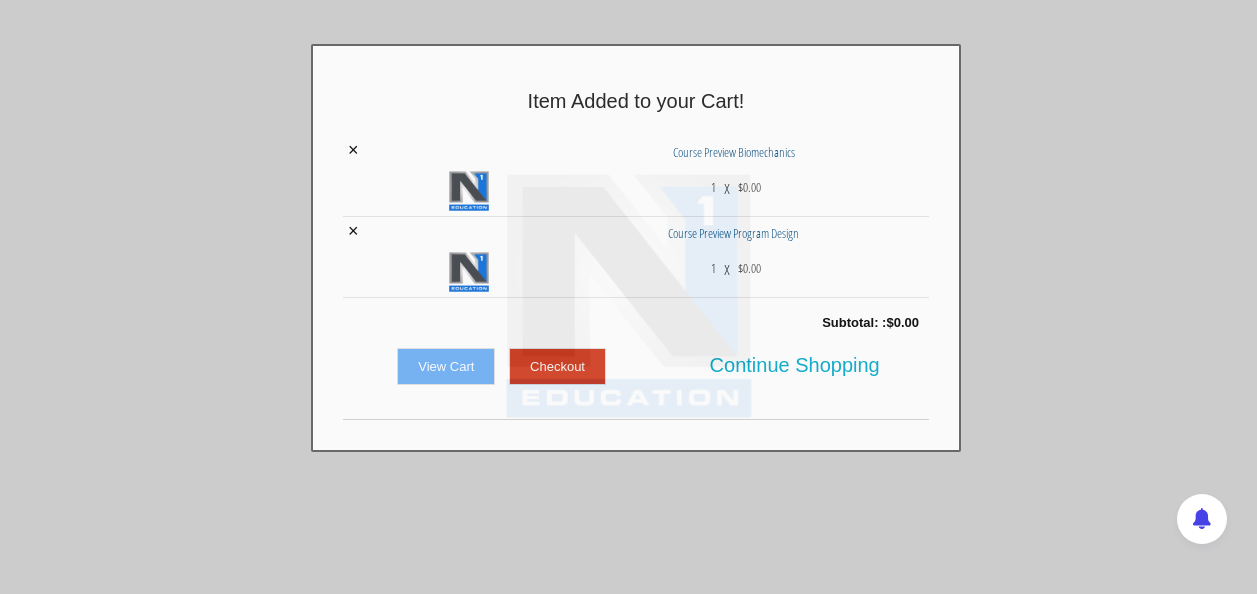 scroll, scrollTop: 0, scrollLeft: 0, axis: both 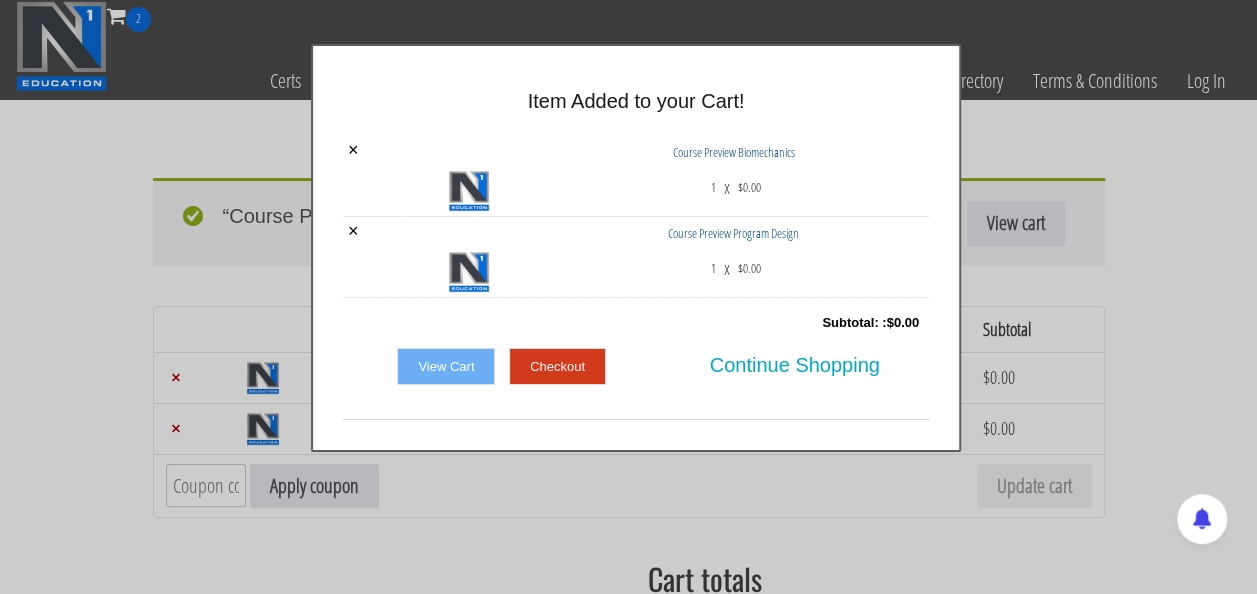 click on "Checkout" at bounding box center (557, 367) 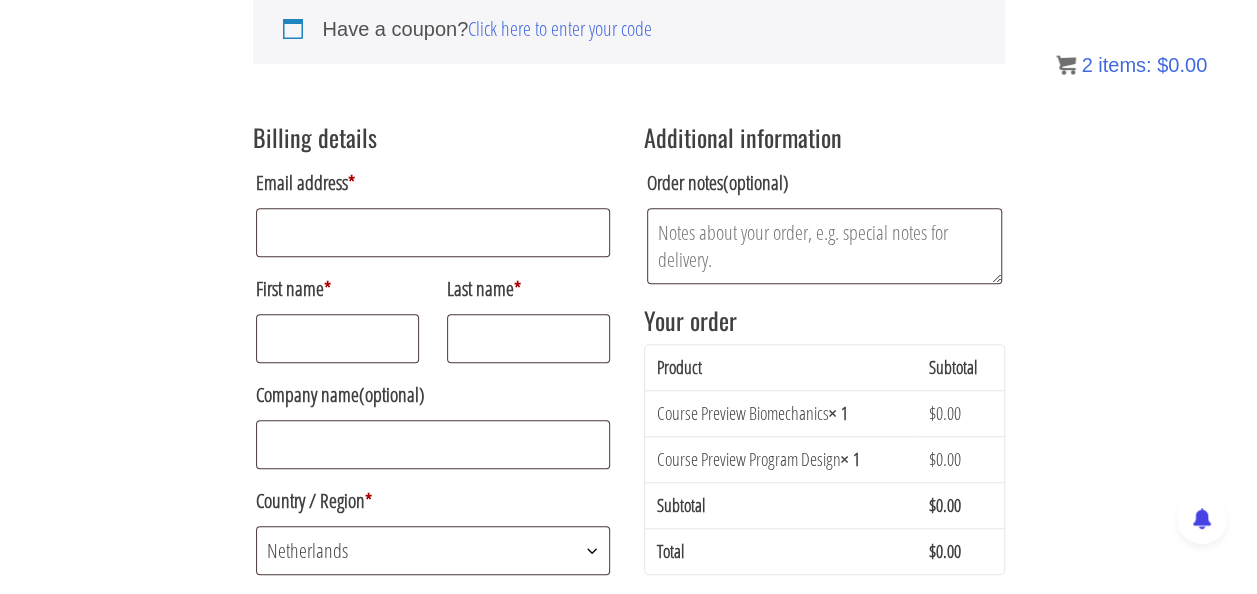 scroll, scrollTop: 292, scrollLeft: 0, axis: vertical 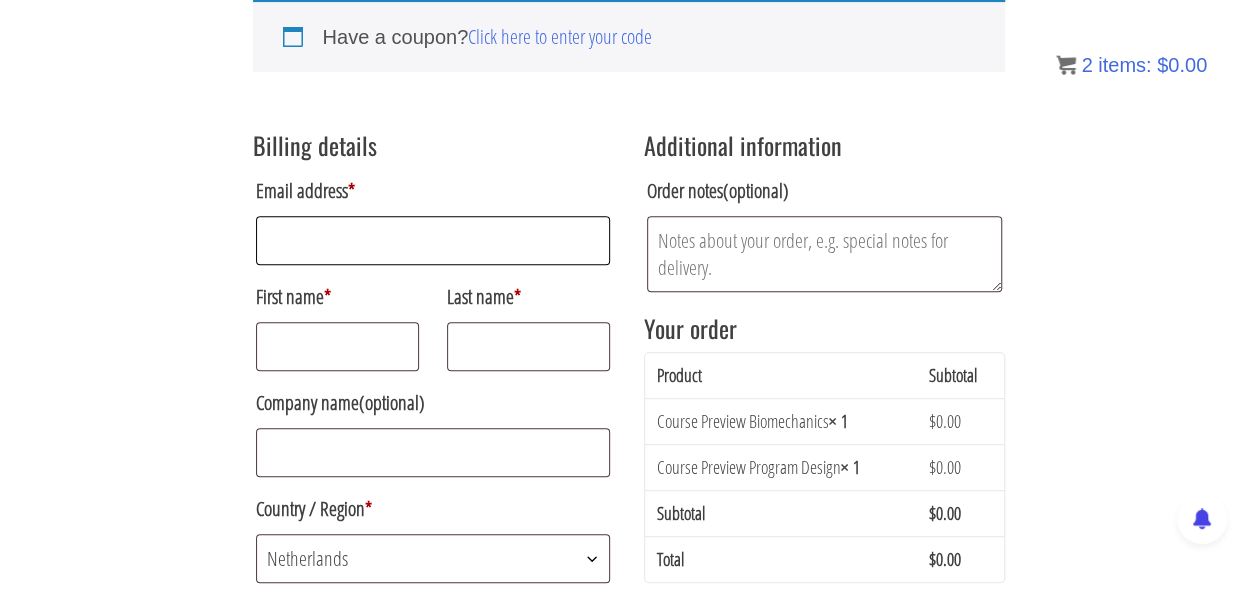 click on "Email address  *" at bounding box center [433, 240] 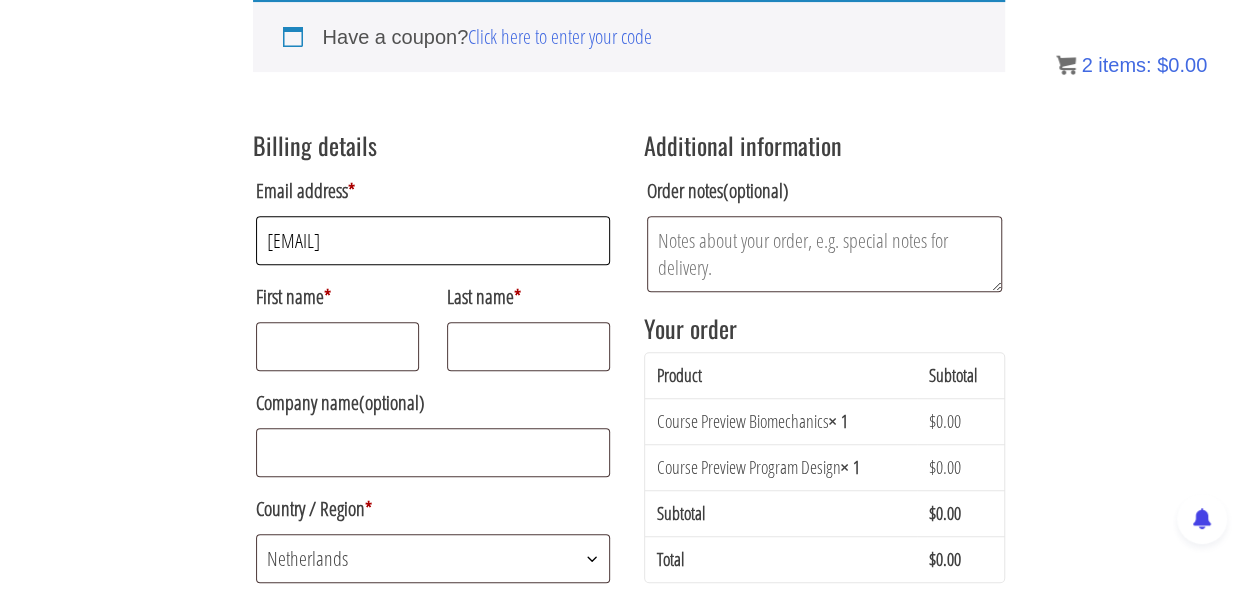 type on "mdriessen536@gmai.com" 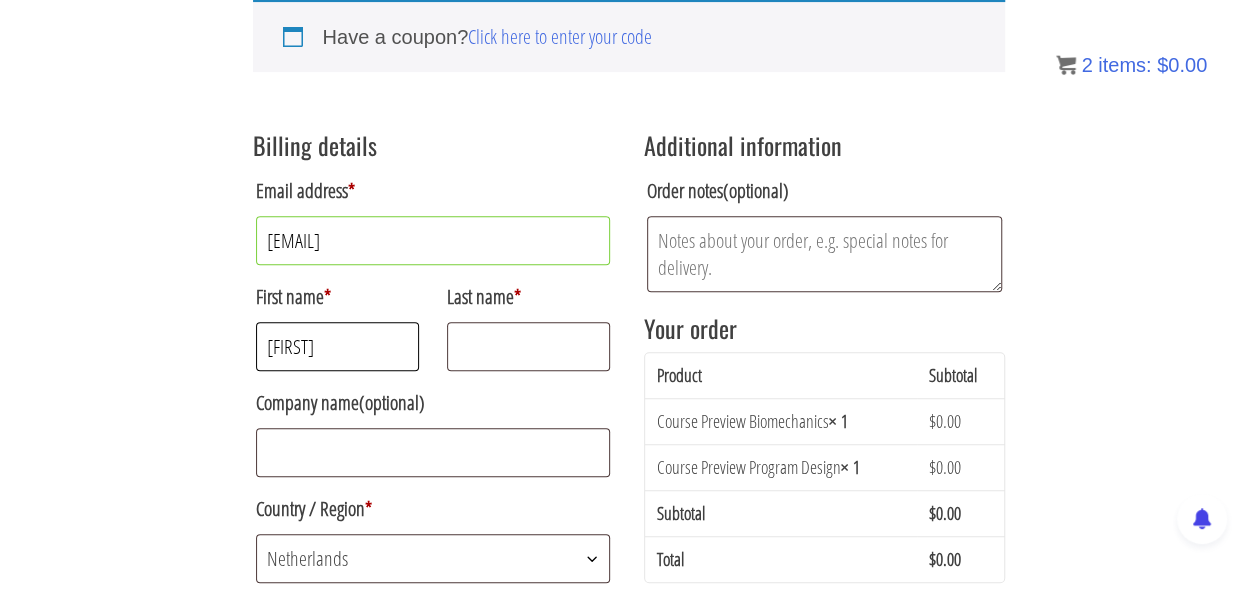 type on "Max" 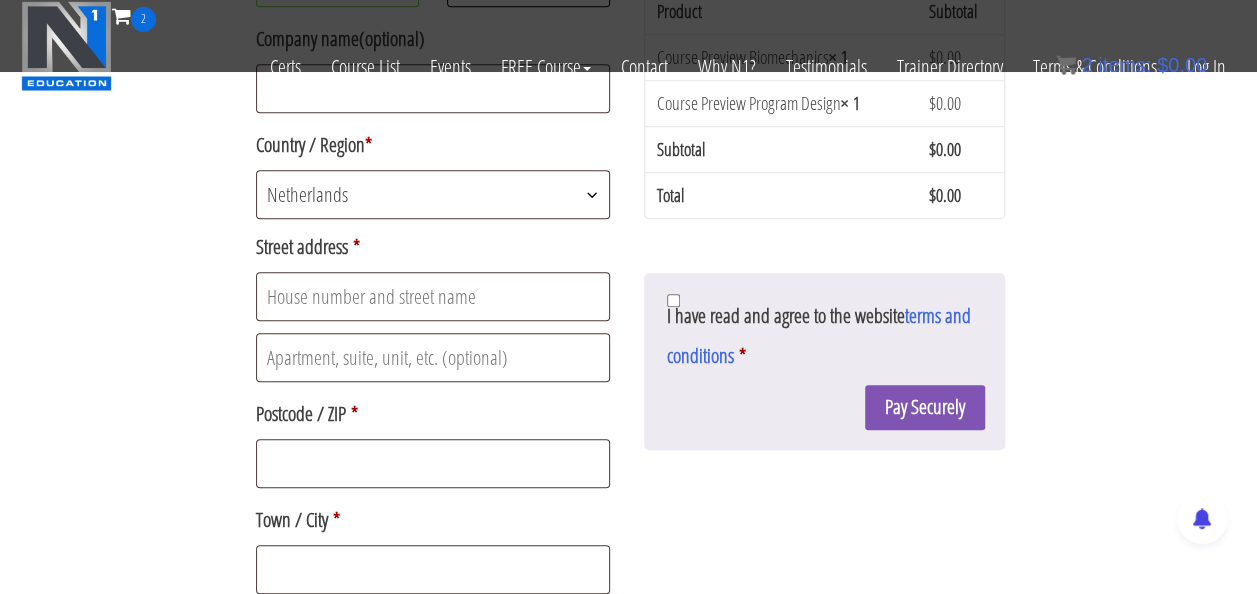 scroll, scrollTop: 526, scrollLeft: 0, axis: vertical 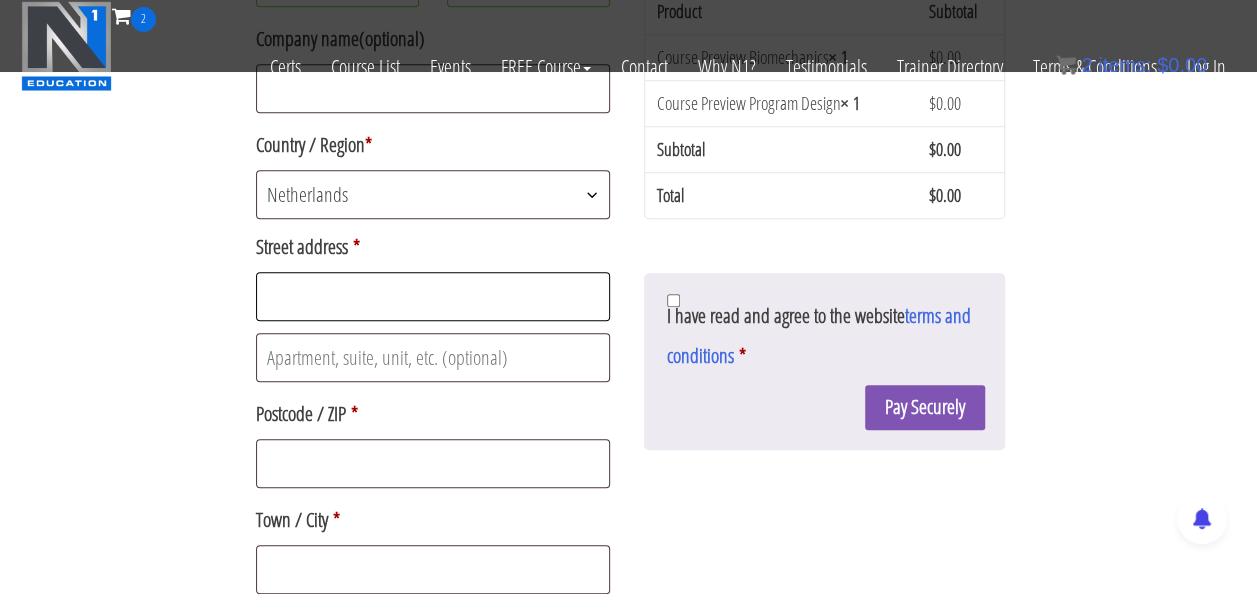 click on "Street address   *" at bounding box center [433, 296] 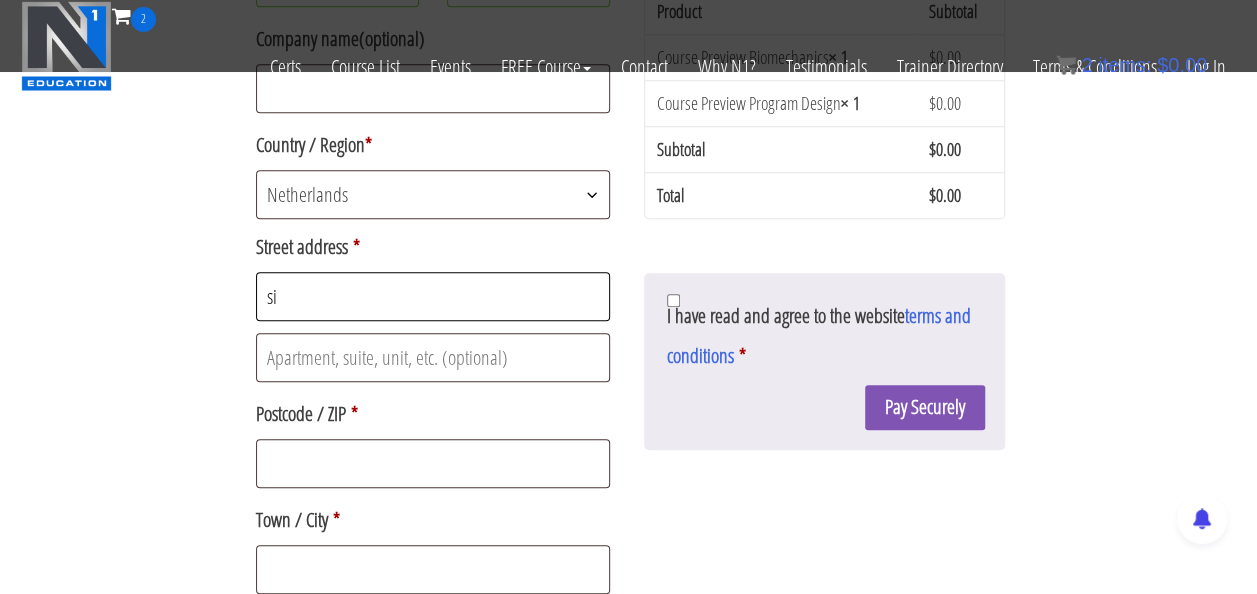 type on "s" 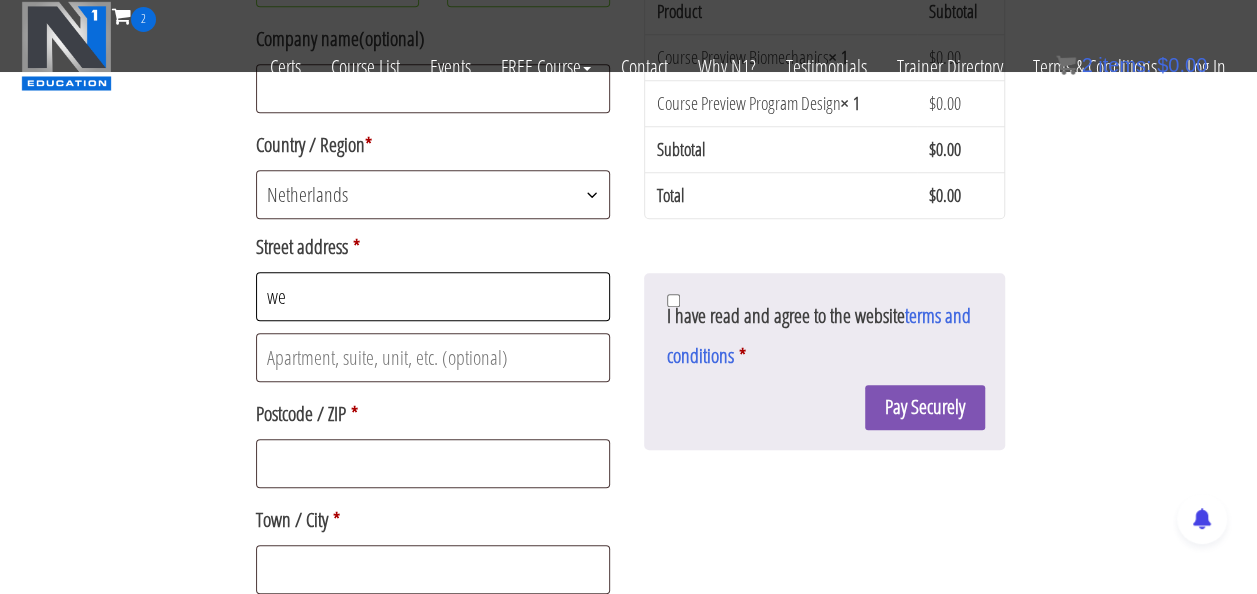 type on "w" 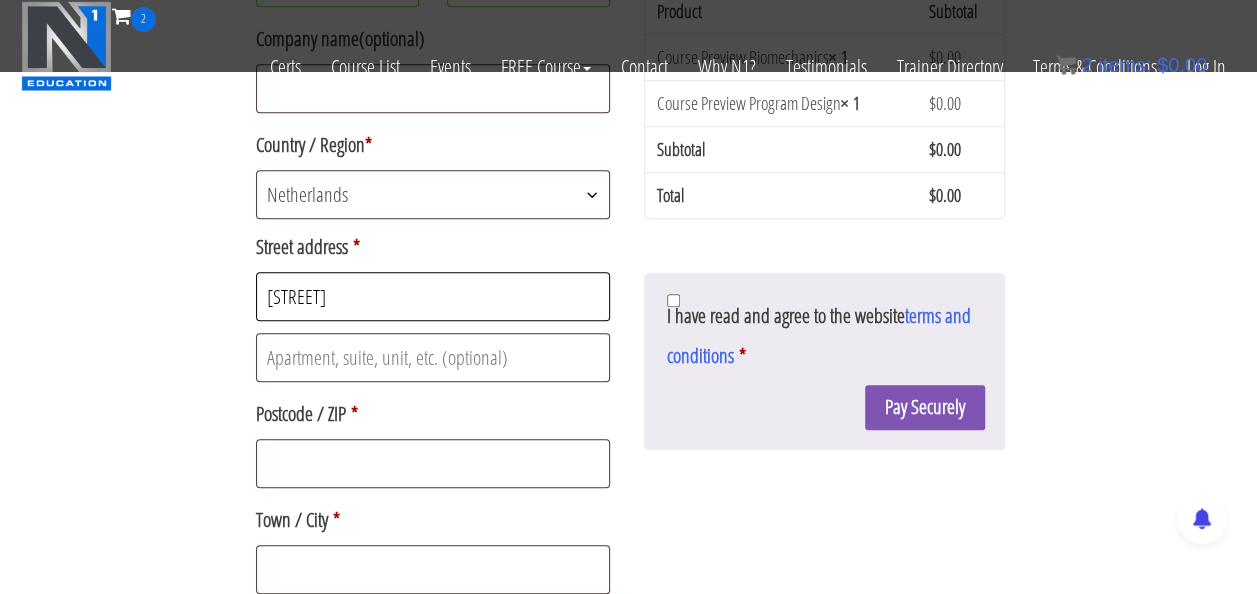 type on "sint annstraat" 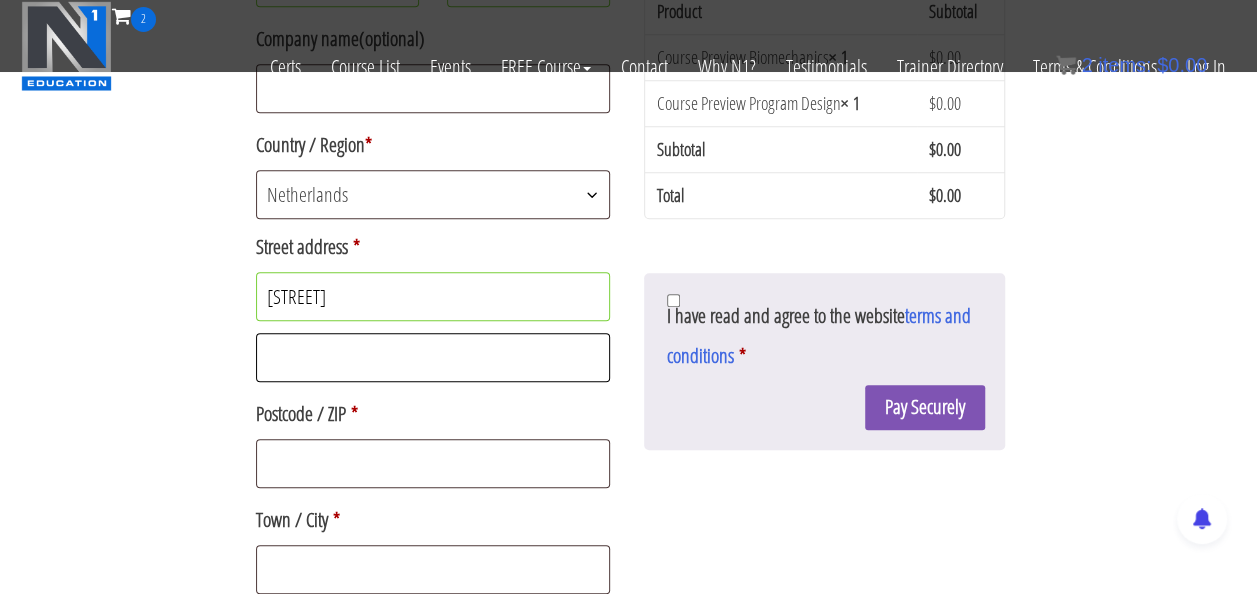 click on "Apartment, suite, unit, etc.   (optional)" at bounding box center (433, 357) 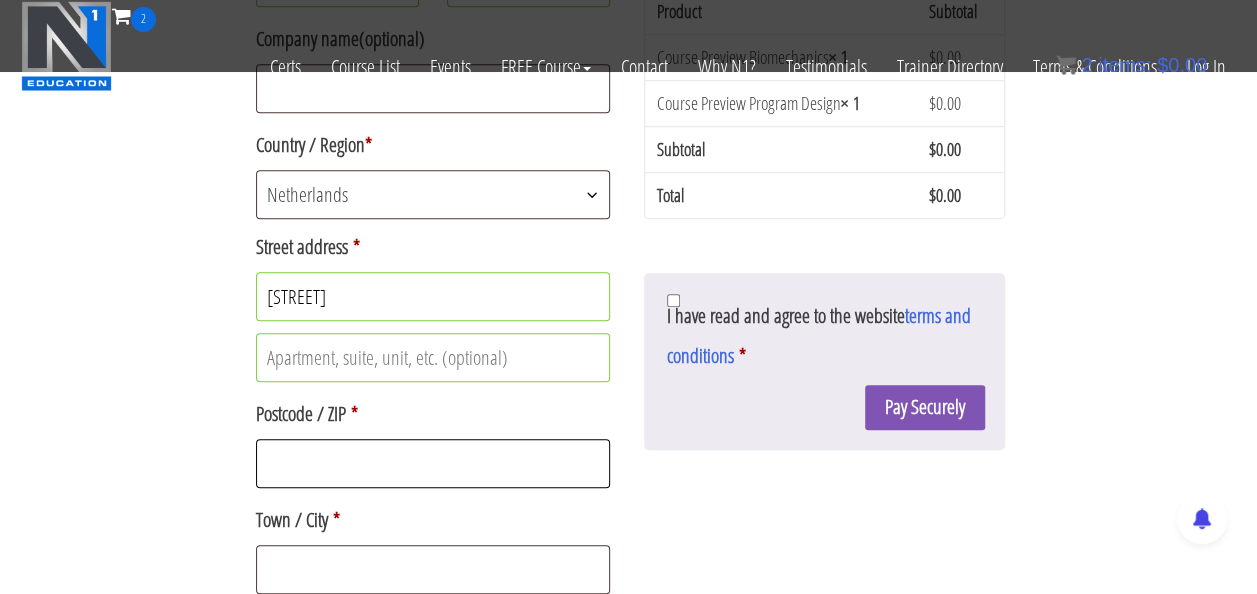 click on "Postcode / ZIP   *" at bounding box center (433, 463) 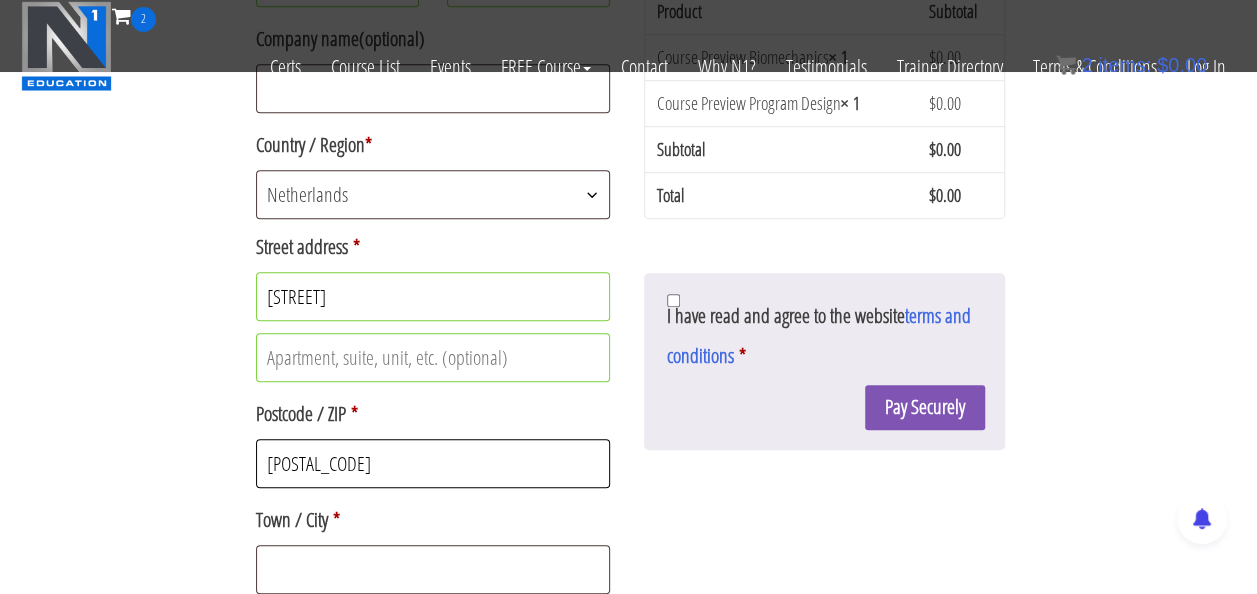 scroll, scrollTop: 656, scrollLeft: 0, axis: vertical 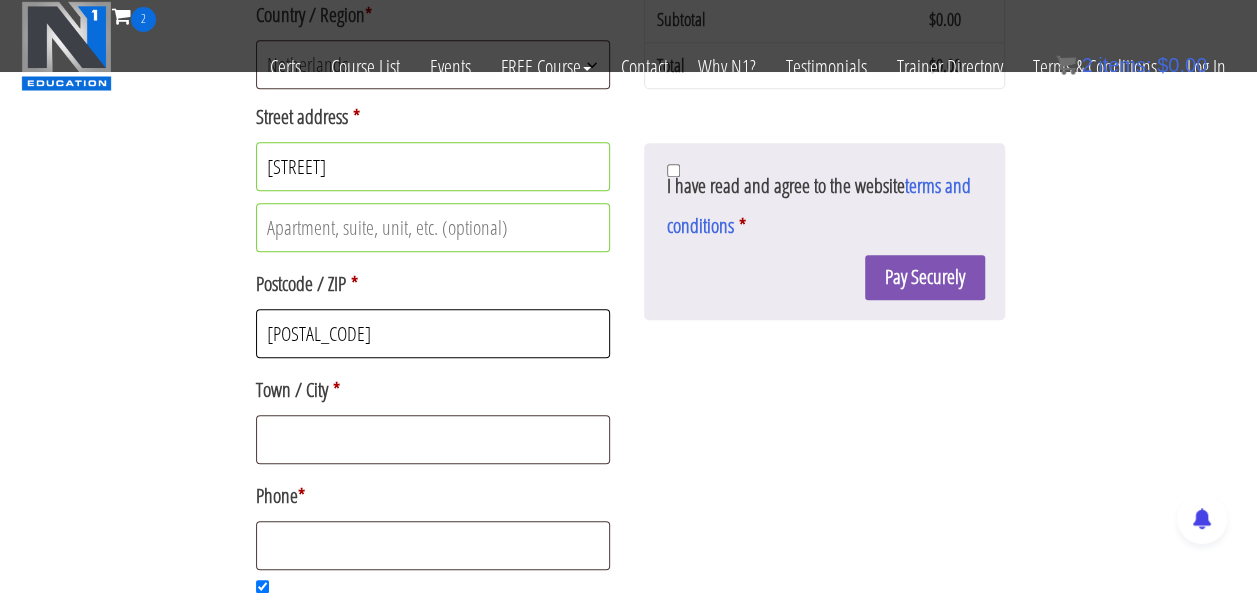 type on "1411 PG" 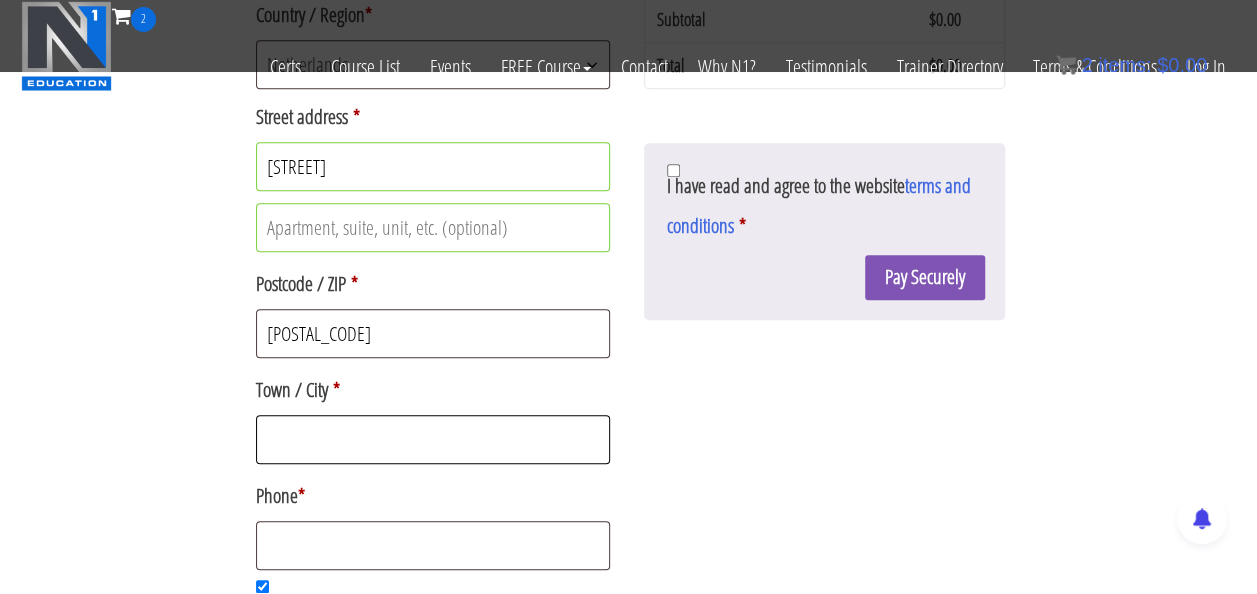 click on "Town / City   *" at bounding box center [433, 439] 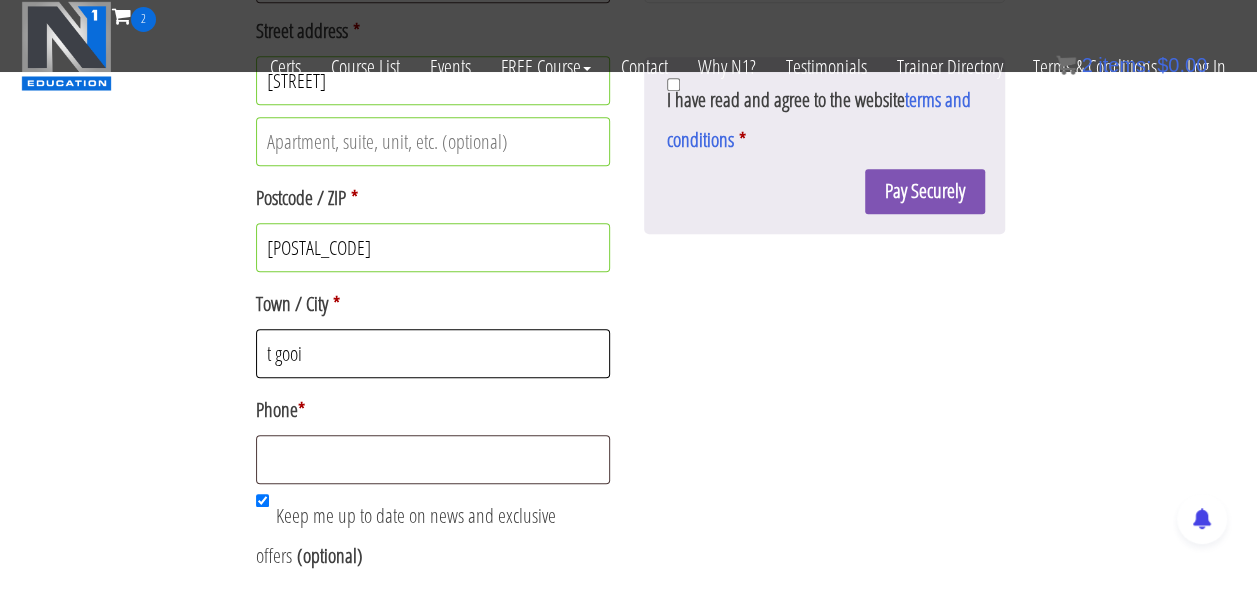 scroll, scrollTop: 746, scrollLeft: 0, axis: vertical 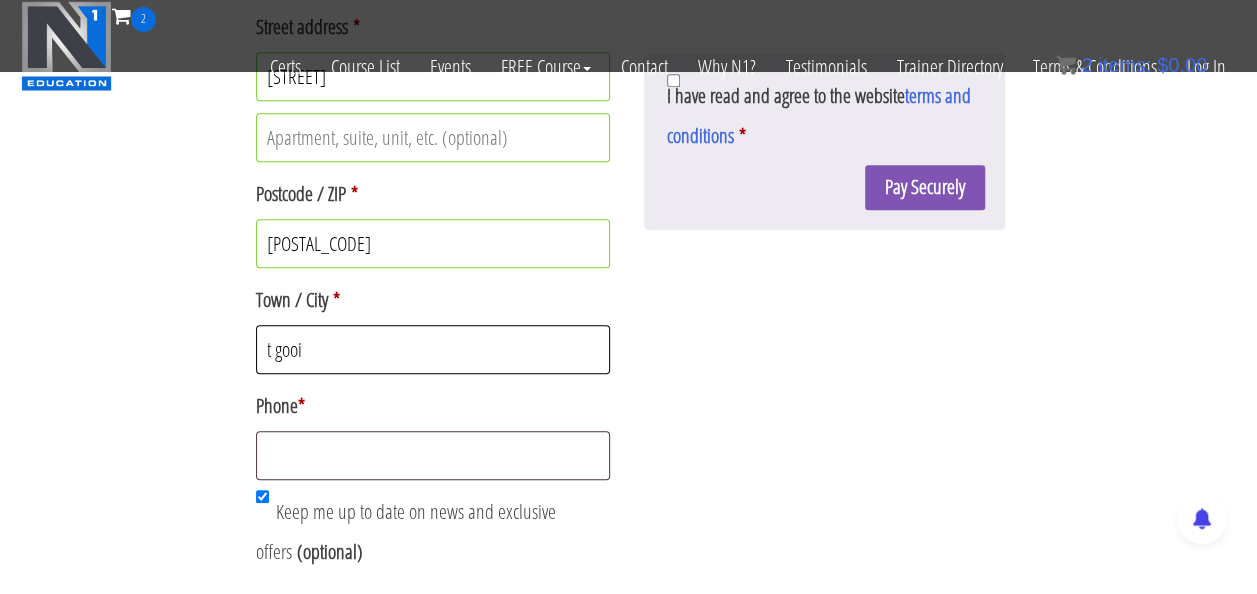 type on "t gooi" 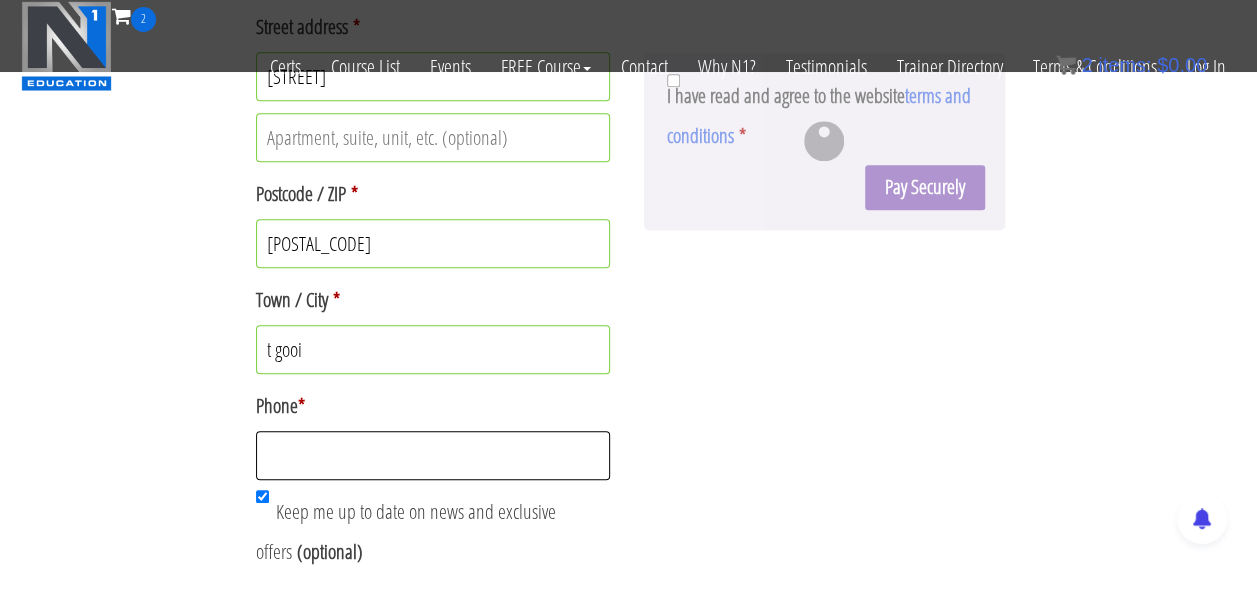 click on "Phone  *" at bounding box center [433, 455] 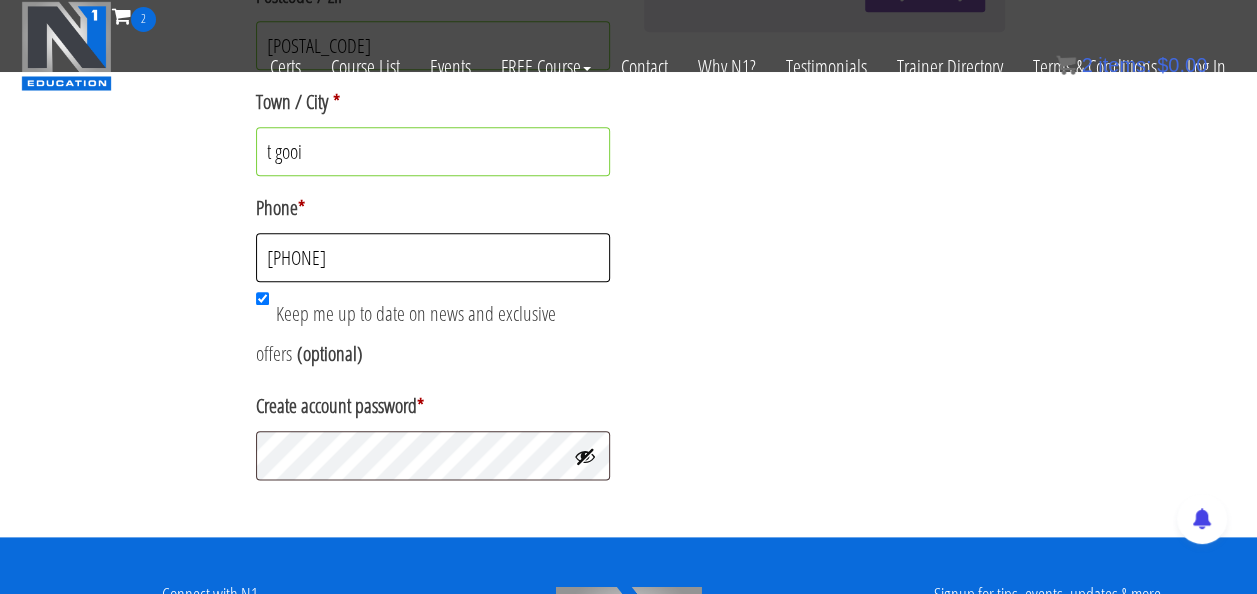scroll, scrollTop: 946, scrollLeft: 0, axis: vertical 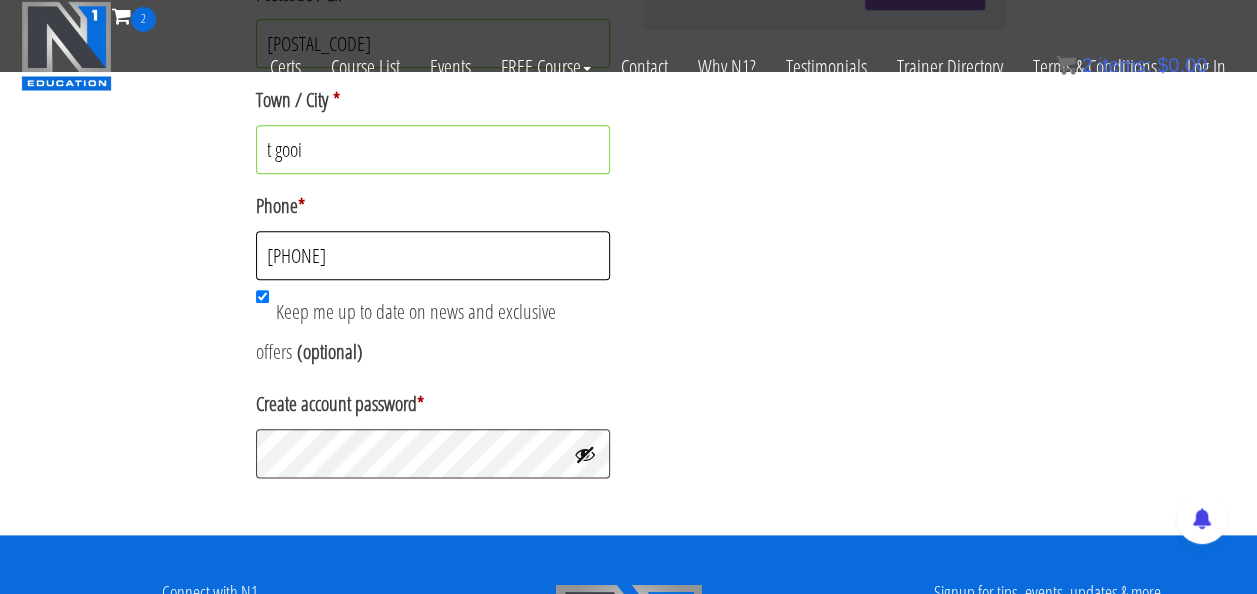 type on "0612313071" 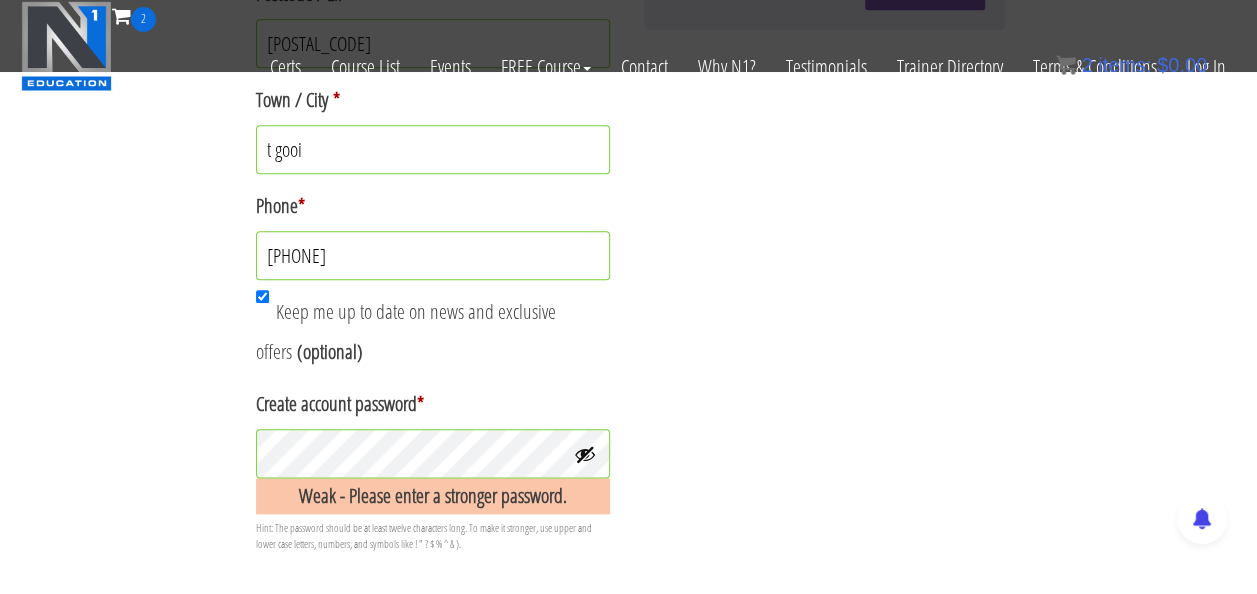 click on "Billing details
Email address  * mdriessen536@gmai.com First name  * Max Last name  * Driessen Company name  (optional) Country / Region  * Select a country / region… Afghanistan Åland Islands Albania Algeria American Samoa Andorra Angola Anguilla Antarctica Antigua and Barbuda Argentina Armenia Aruba Australia Austria Azerbaijan Bahamas Bahrain Bangladesh Barbados Belarus Belau Belgium Belize Benin Bermuda Bhutan Bolivia Bonaire, Saint Eustatius and Saba Bosnia and Herzegovina Botswana Bouvet Island Brazil British Indian Ocean Territory Brunei Bulgaria Burkina Faso Burundi Cambodia Cameroon Canada Cape Verde Cayman Islands Central African Republic Chad Chile China Christmas Island Cocos (Keeling) Islands Colombia Comoros Congo (Brazzaville) Congo (Kinshasa) Cook Islands Costa Rica Croatia Cuba Curaçao Cyprus Czech Republic Denmark Djibouti Dominica Dominican Republic Ecuador Egypt El Salvador Equatorial Guinea Eritrea Estonia Eswatini Ethiopia Falkland Islands Fiji" at bounding box center (629, -55) 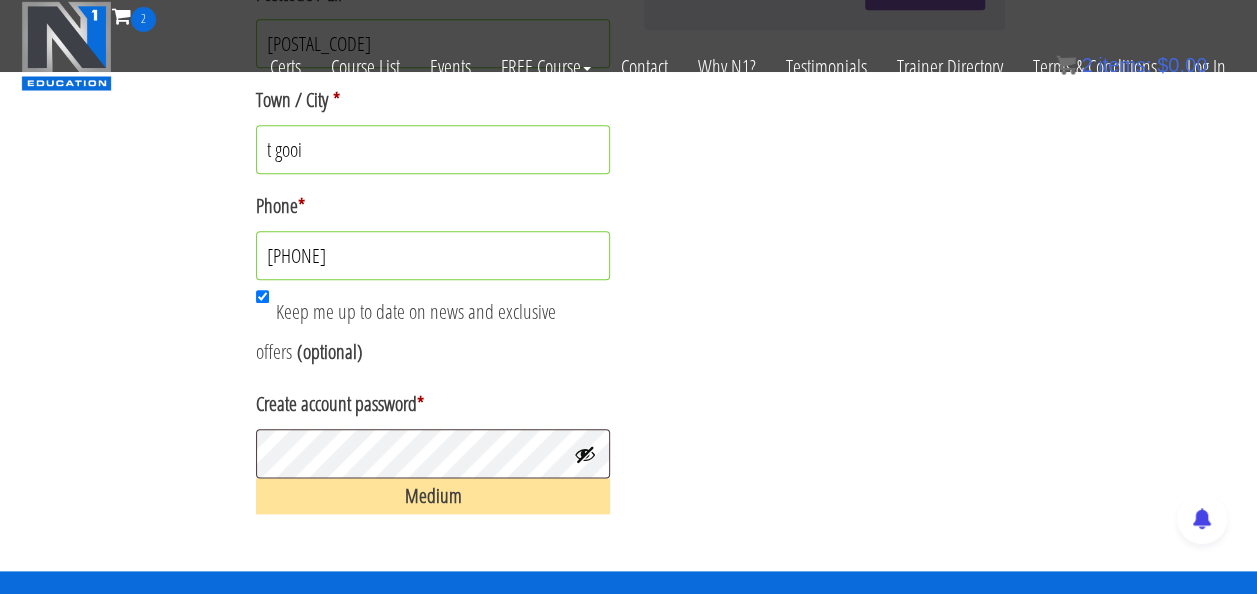 click on "Returning customer?  Click here to login
If you have shopped with us before, please enter your details below. If you are a new customer, please proceed to the Billing section.
Username or email  *
Password  *
Remember me
Login
Lost your password?
Have a coupon?  Click here to enter your code
If you have a coupon code, please apply it below.
Coupon:
Apply coupon
Billing details
Email address  * mdriessen536@gmai.com First name  * Max Last name  * Driessen Company name  (optional) Country / Region  * Select a country / region… Afghanistan Åland Islands Albania Algeria American Samoa Andorra Angola Anguilla Antarctica Antigua and Barbuda Argentina Armenia Aruba Australia Austria Azerbaijan Bahamas Bahrain Bangladesh Barbados Belarus Belau Belgium Belize Benin Bermuda Bhutan Bolivia" at bounding box center [628, -188] 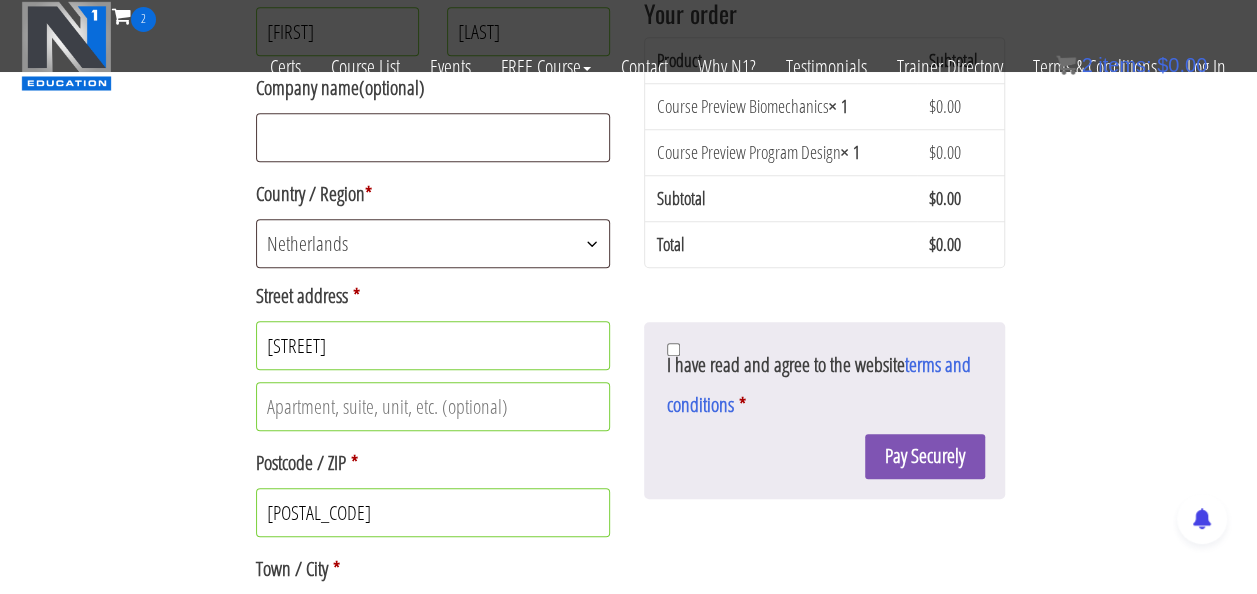 scroll, scrollTop: 478, scrollLeft: 0, axis: vertical 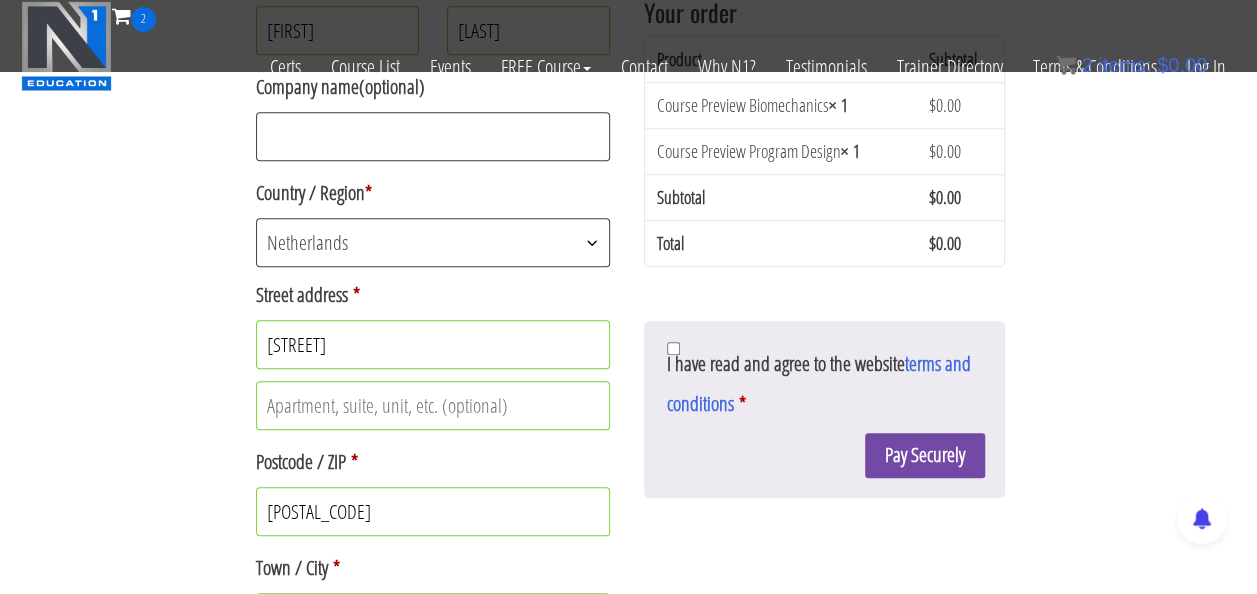 click on "Pay Securely" at bounding box center [925, 455] 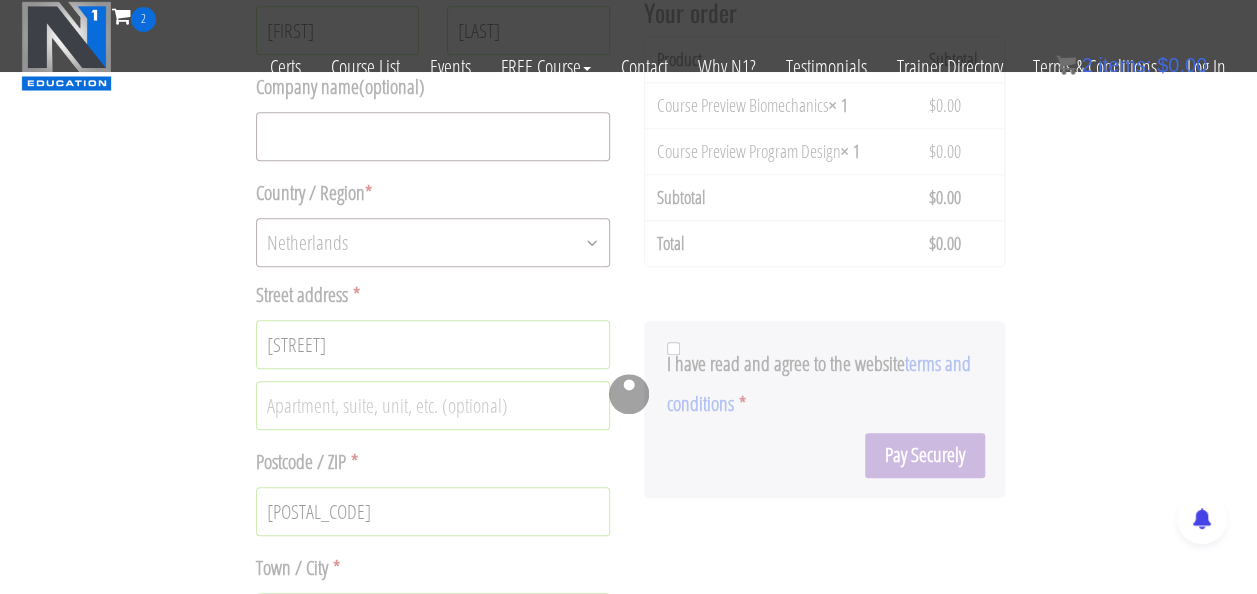 click at bounding box center (629, 393) 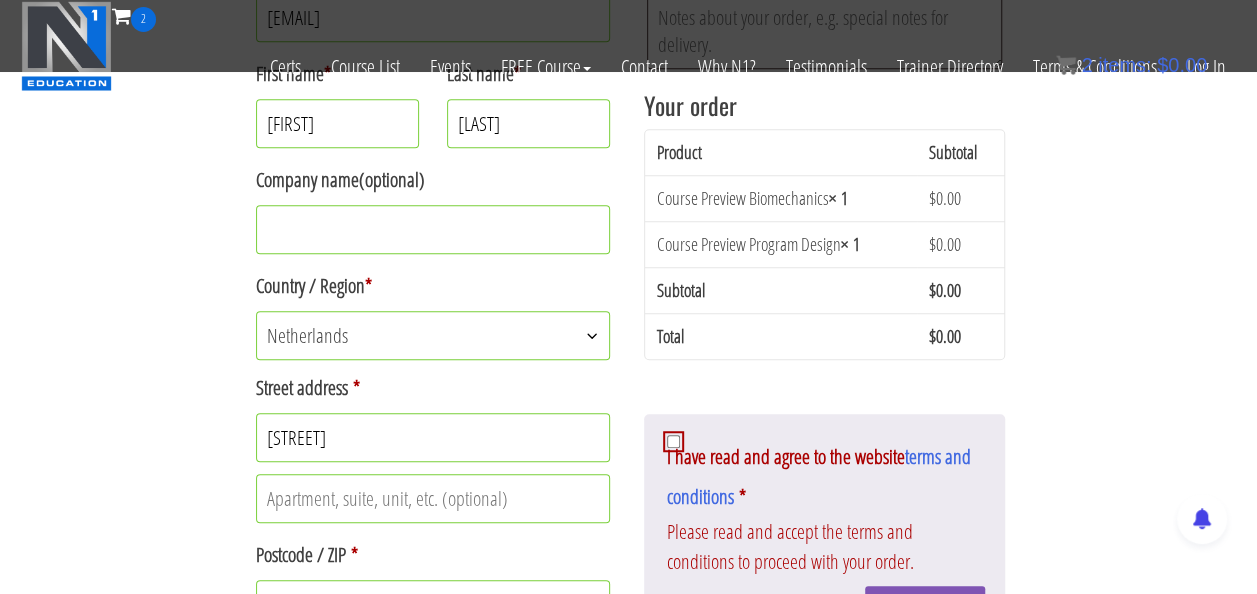 scroll, scrollTop: 510, scrollLeft: 0, axis: vertical 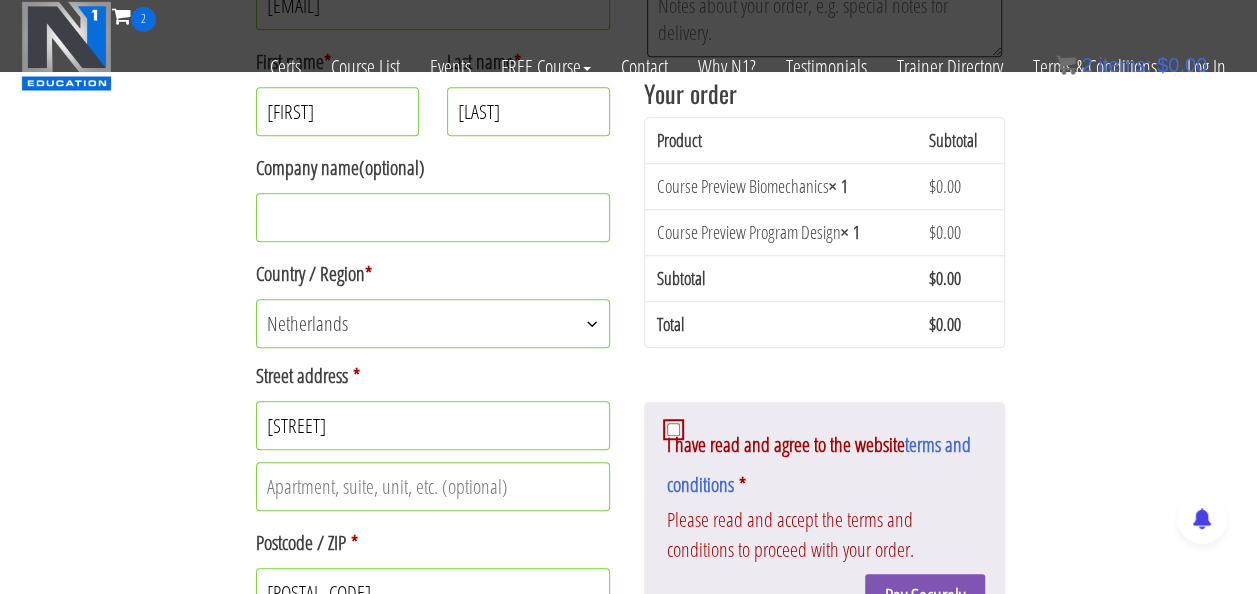 click on "I have read and agree to the website  terms and conditions   *" at bounding box center (673, 429) 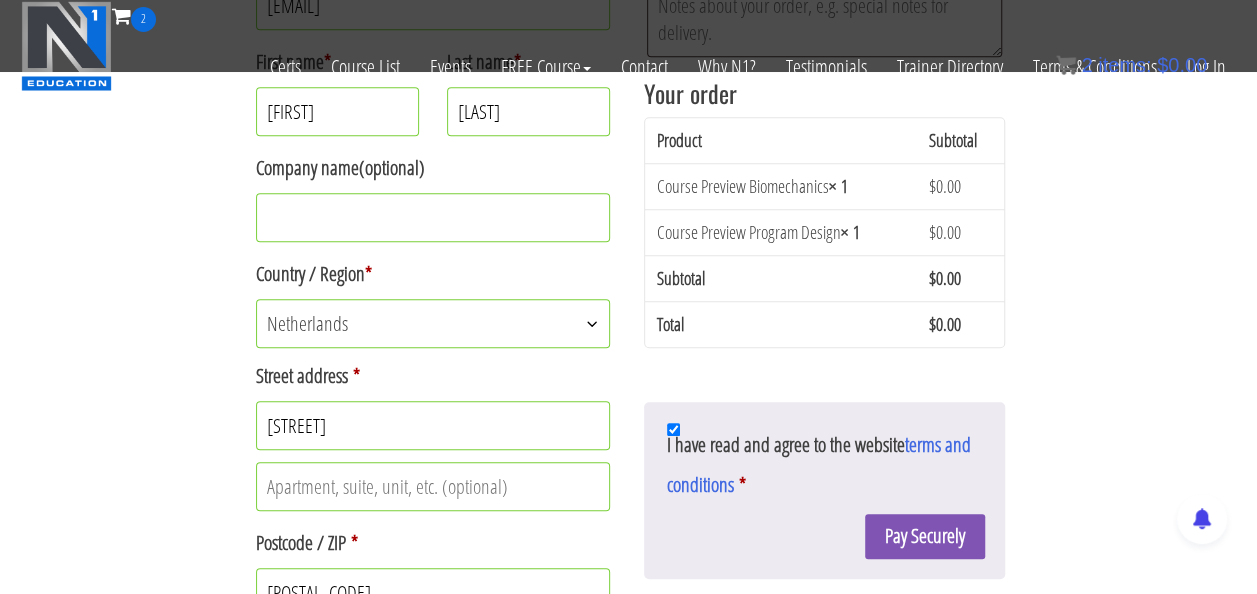 click on "Latest Revision: March 10th, 2023
Non Disclosure Agreement – The Plain and Simple Summary
The plain and simple summary of what you are agreeing to by completing your purchase of the Courses and/or Certifications offered on this site (The Content):
You shall not to share, distribute, or otherwise disseminate The Content contained in these products. You may, and are encouraged to, apply such information for your personal use and/or in your practice.
You shall not attempt to re-teach The Content in any manner that might otherwise compete with or diminish the business of N1 Education, whether or not such action is in return for compensation. Including but not limited to; teaching a seminar, training camp, or webinar; writing articles or blogs, posting social media content (text or video), etc.
The “Legalese” Version:
1. Welcome to N1 Education!
n1.education
1.3 Privacy: At N1, we respect the privacy of our users. For details please see our  Privacy Policy.
2.3" at bounding box center (824, 490) 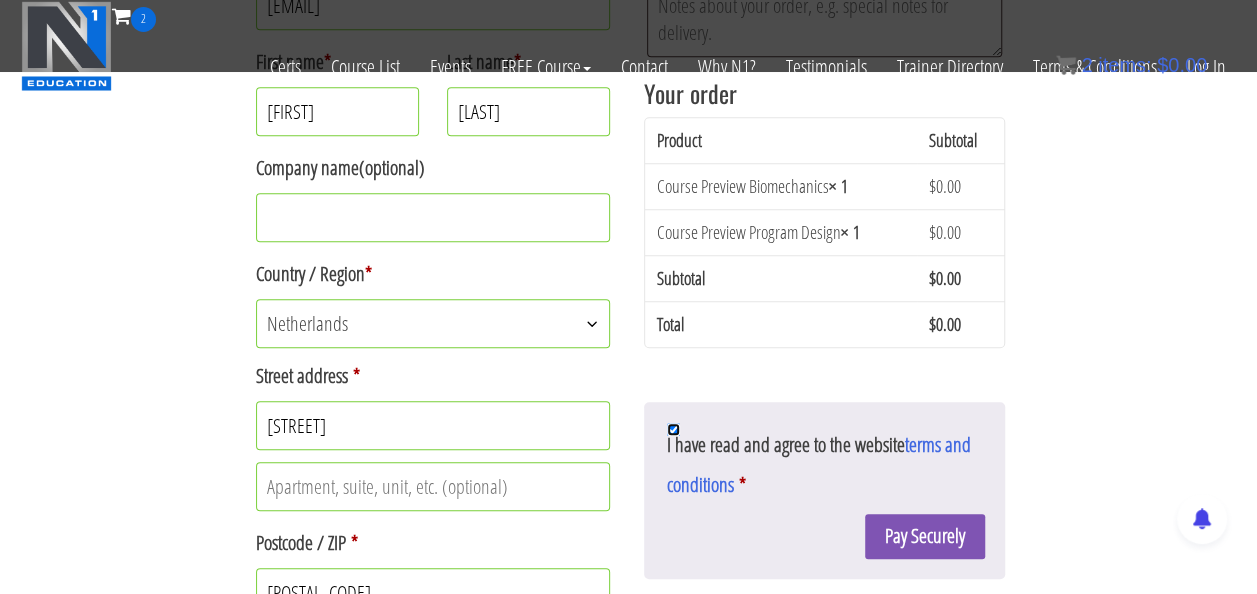 click on "I have read and agree to the website  terms and conditions   *" at bounding box center (673, 429) 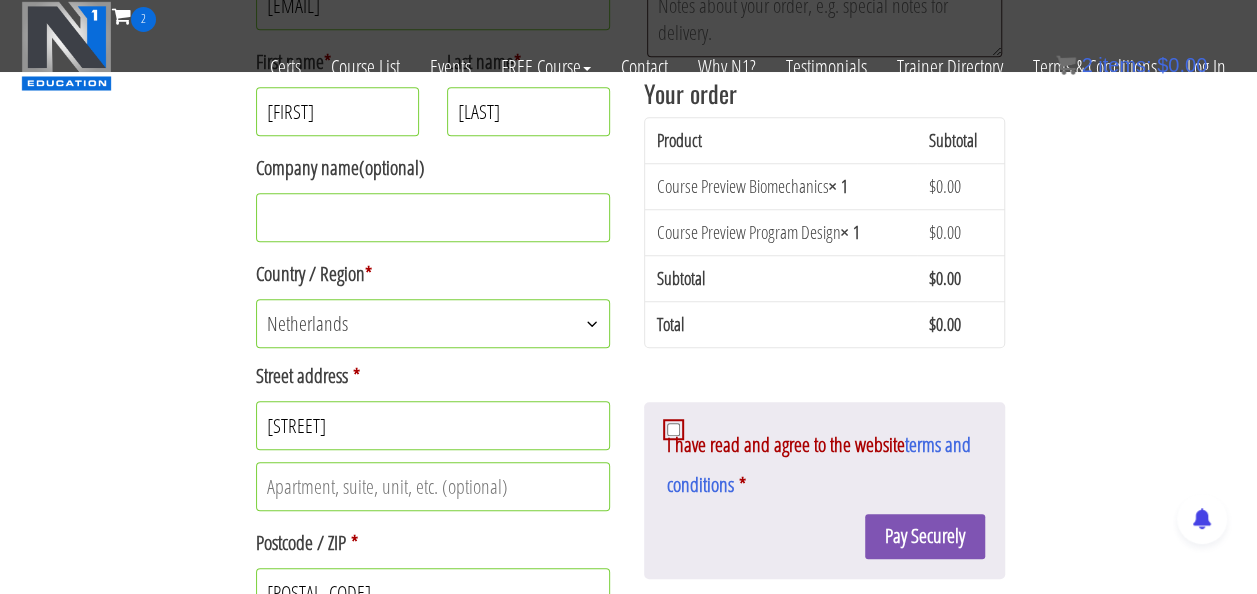 click on "I have read and agree to the website  terms and conditions   *" at bounding box center (673, 429) 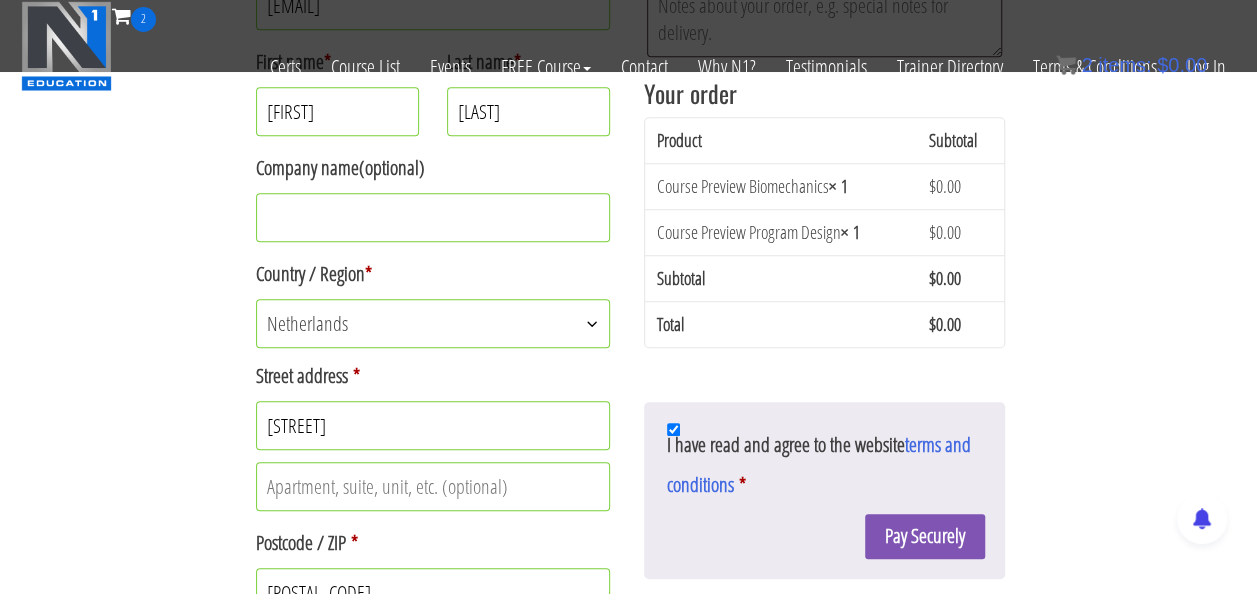 click on "Latest Revision: March 10th, 2023
Non Disclosure Agreement – The Plain and Simple Summary
The plain and simple summary of what you are agreeing to by completing your purchase of the Courses and/or Certifications offered on this site (The Content):
You shall not to share, distribute, or otherwise disseminate The Content contained in these products. You may, and are encouraged to, apply such information for your personal use and/or in your practice.
You shall not attempt to re-teach The Content in any manner that might otherwise compete with or diminish the business of N1 Education, whether or not such action is in return for compensation. Including but not limited to; teaching a seminar, training camp, or webinar; writing articles or blogs, posting social media content (text or video), etc.
The “Legalese” Version:
1. Welcome to N1 Education!
n1.education
1.3 Privacy: At N1, we respect the privacy of our users. For details please see our  Privacy Policy.
2.3" at bounding box center [824, 490] 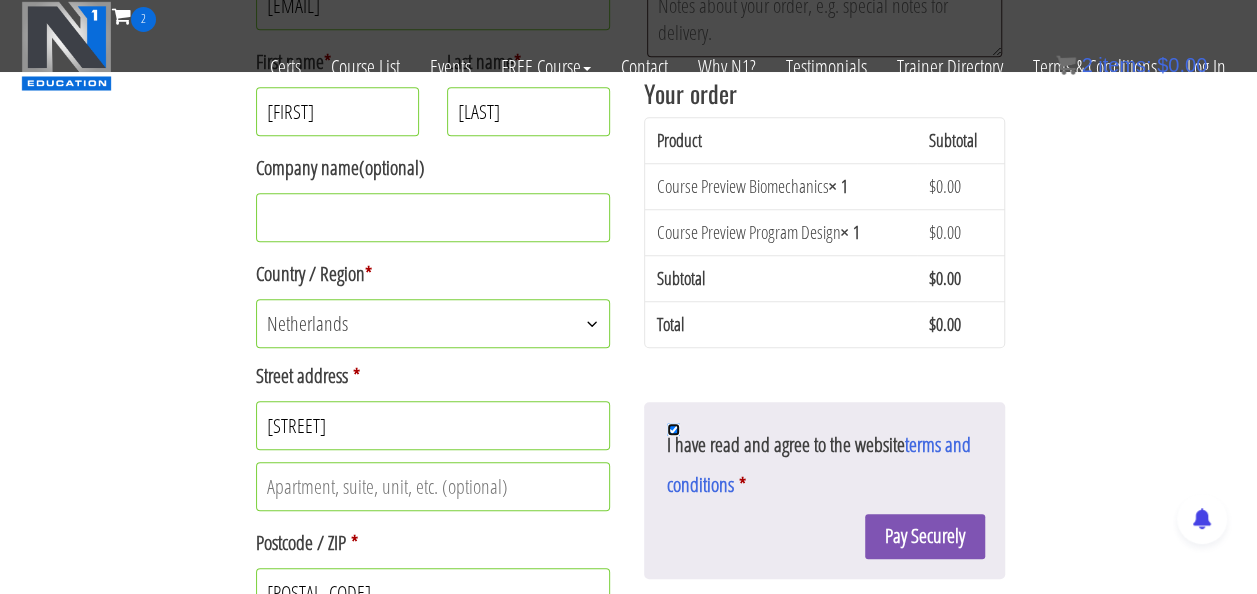 click on "I have read and agree to the website  terms and conditions   *" at bounding box center (673, 429) 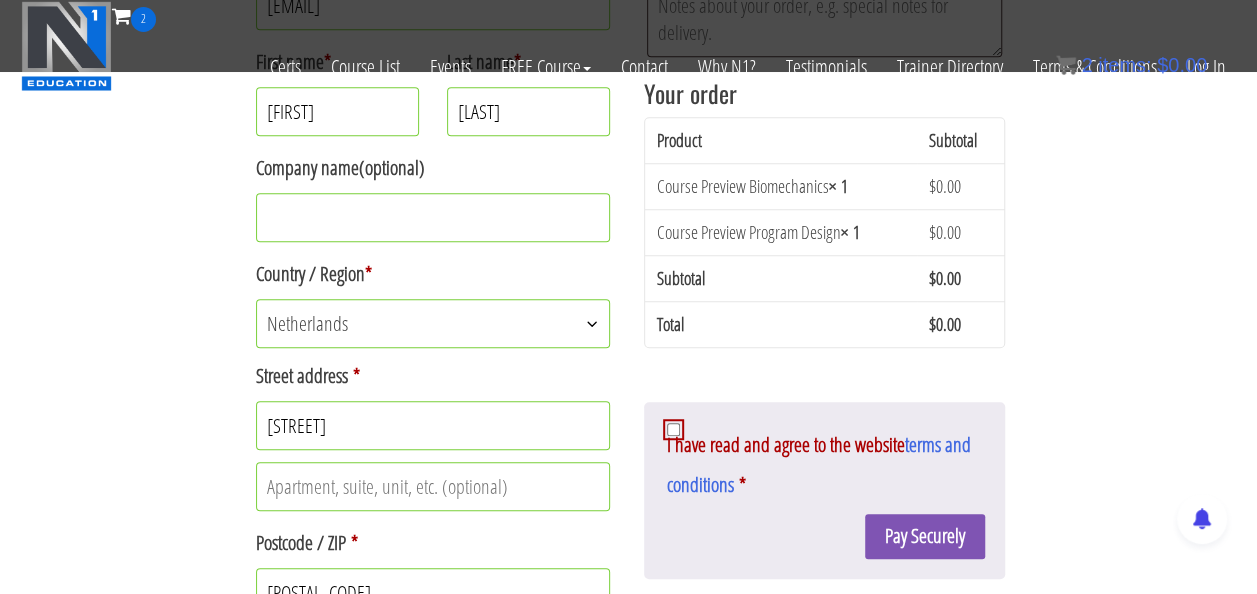 click on "I have read and agree to the website  terms and conditions   *" at bounding box center (673, 429) 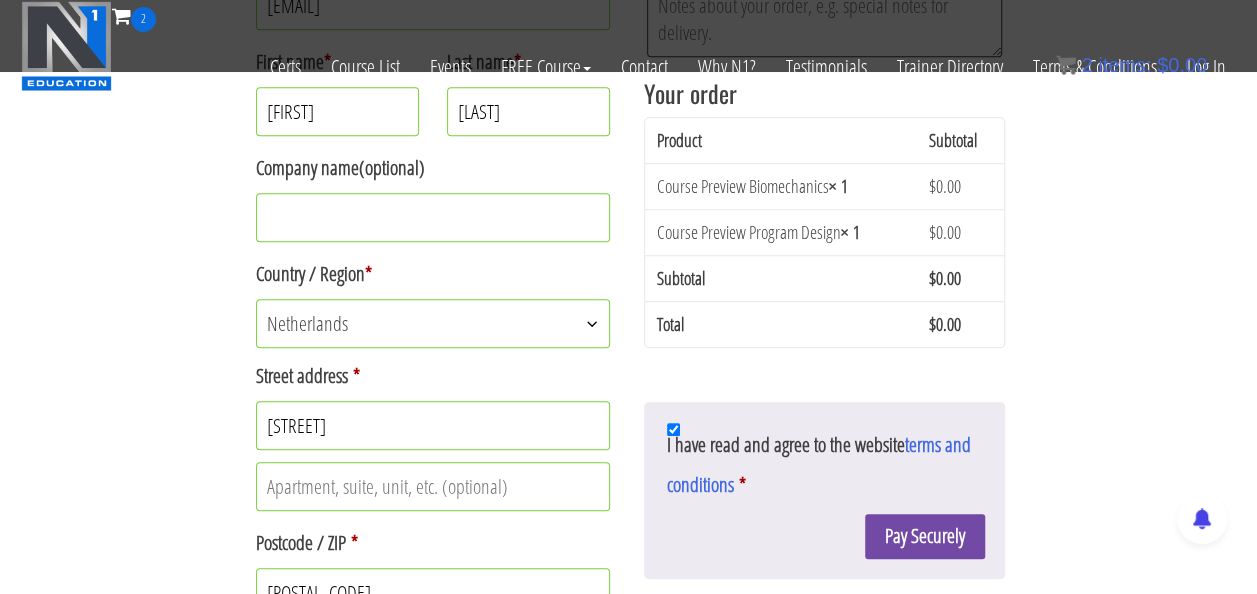 click on "Pay Securely" at bounding box center [925, 536] 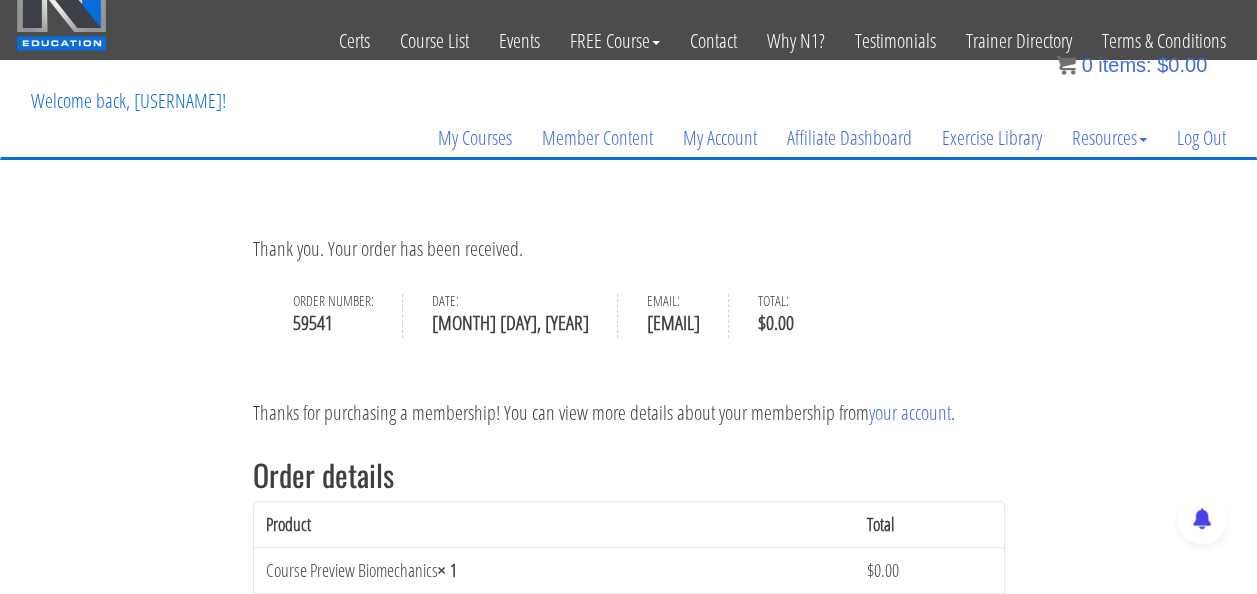 scroll, scrollTop: 0, scrollLeft: 0, axis: both 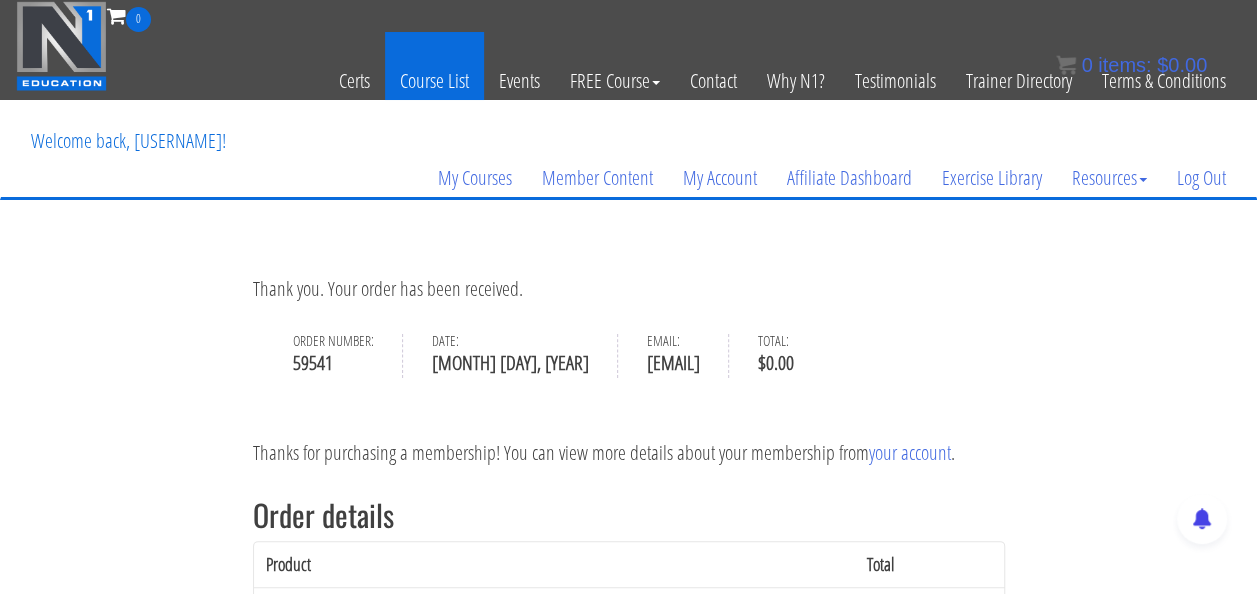 click on "Course List" at bounding box center [434, 81] 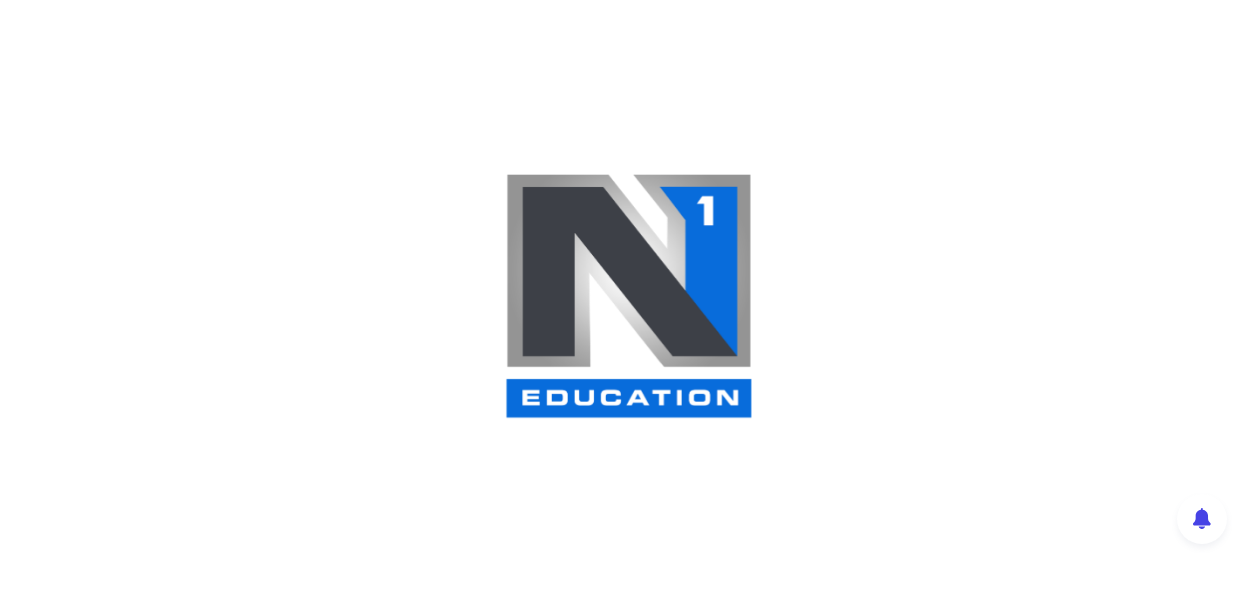 scroll, scrollTop: 94, scrollLeft: 0, axis: vertical 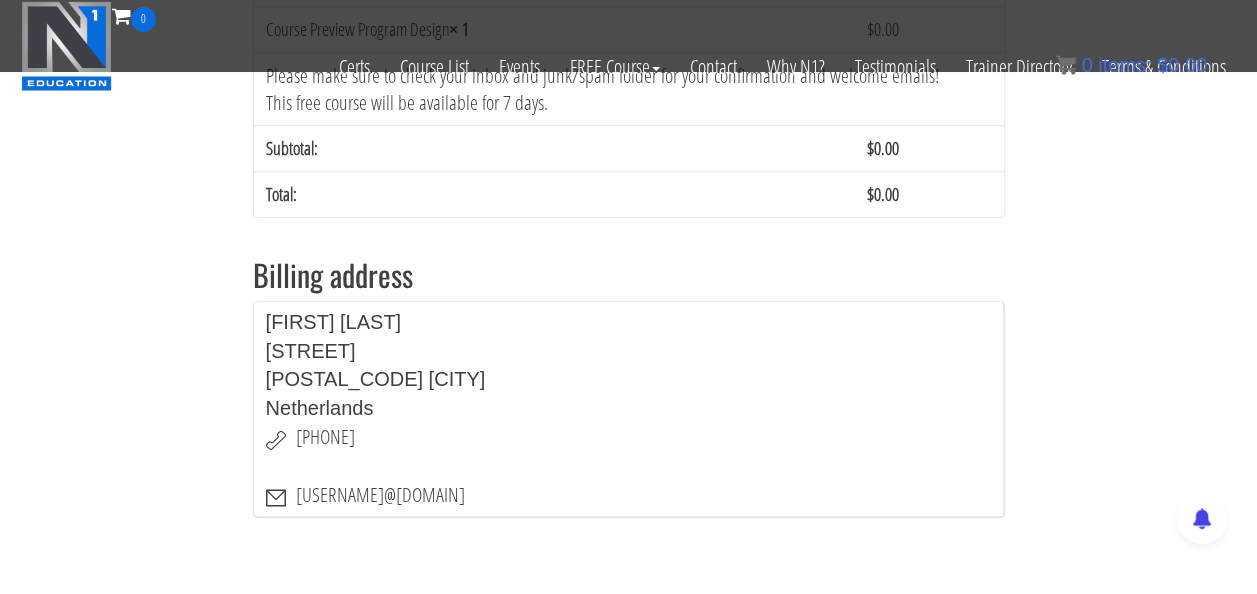 click on "mdriessen536@gmai.com" at bounding box center [628, 495] 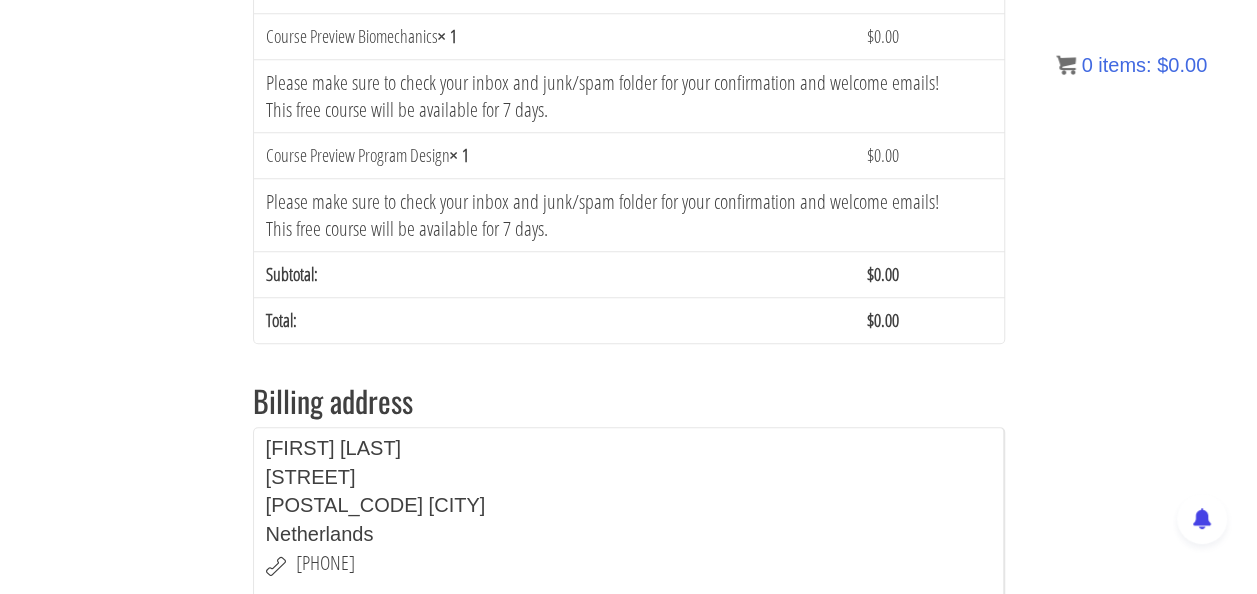 scroll, scrollTop: 0, scrollLeft: 0, axis: both 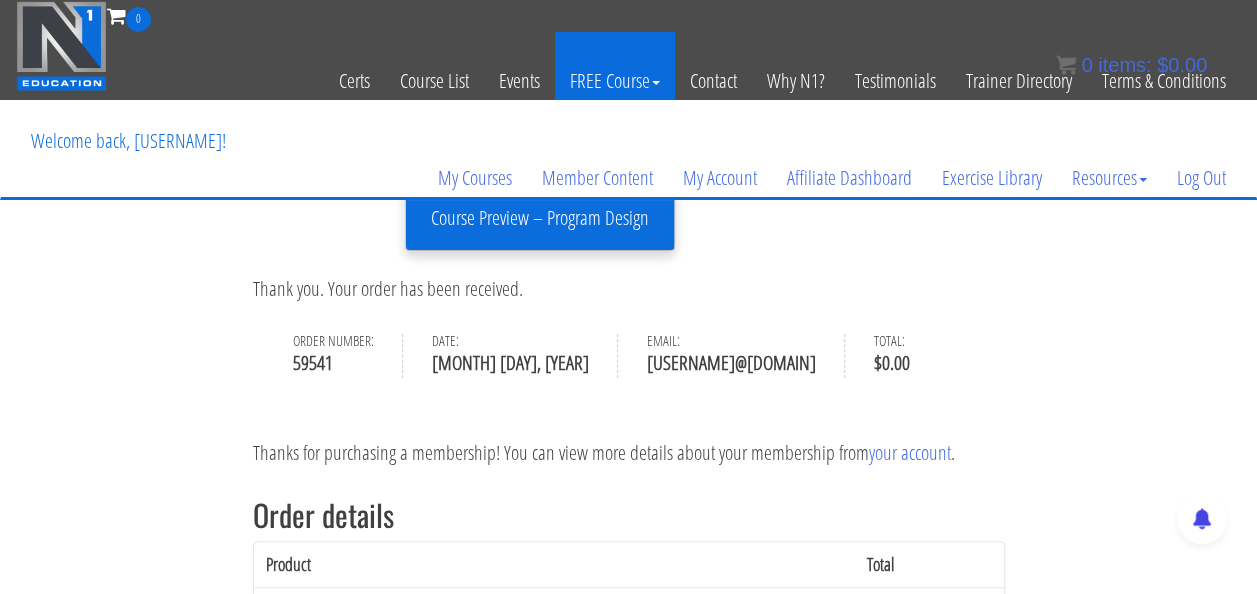 click on "FREE Course" at bounding box center [615, 81] 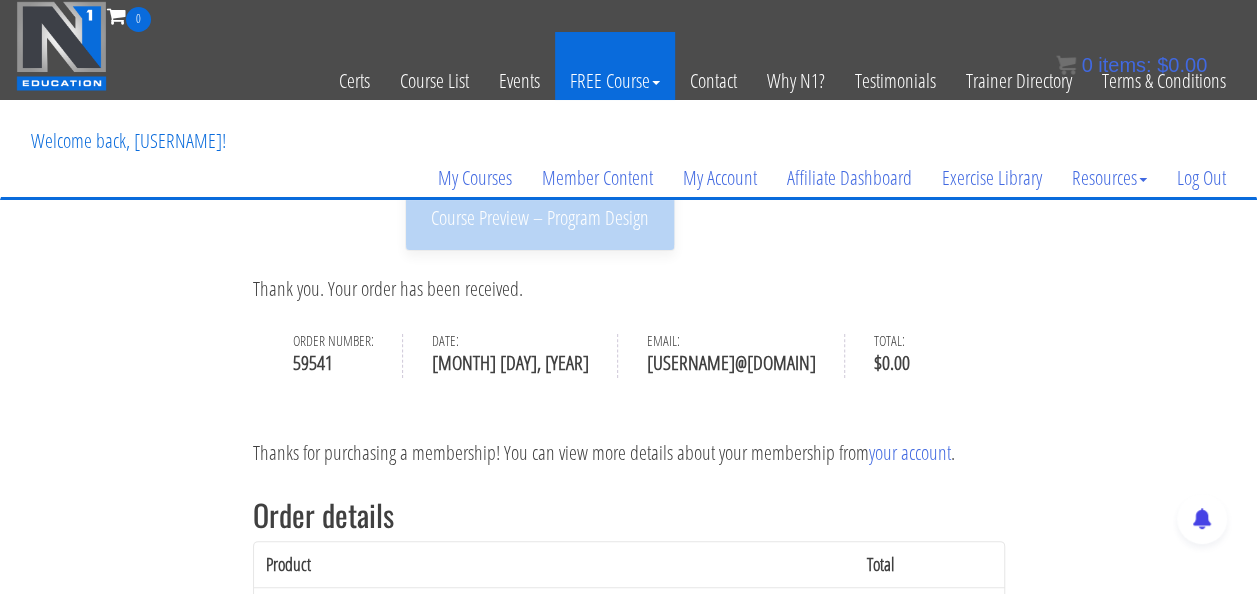 click on "FREE Course" at bounding box center [615, 81] 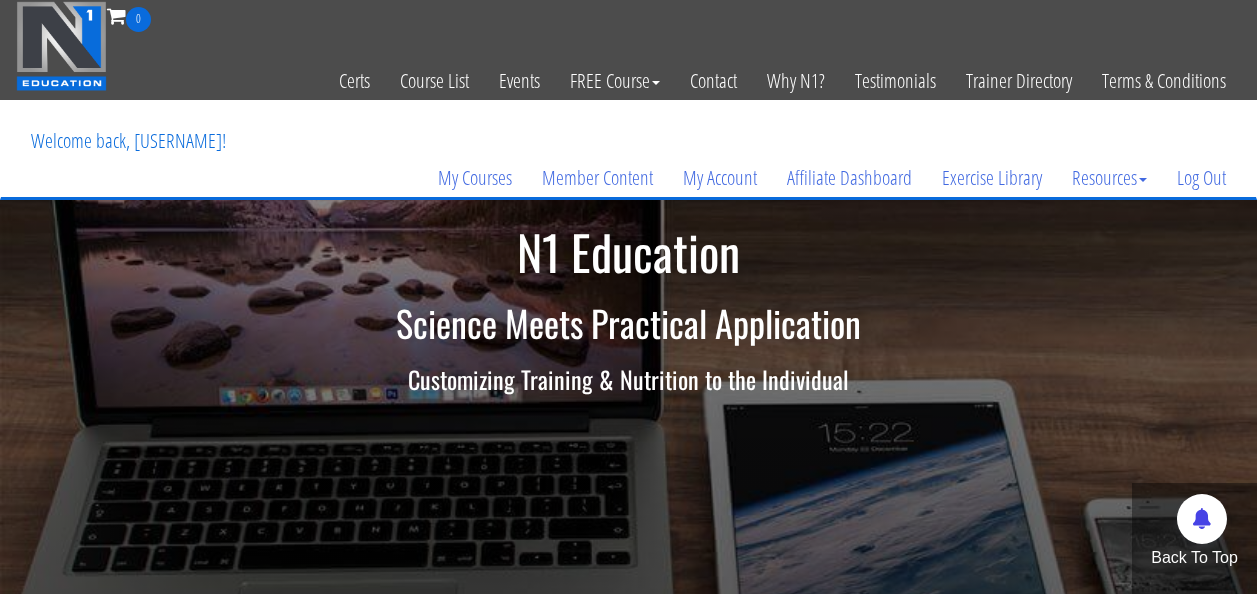 scroll, scrollTop: 0, scrollLeft: 0, axis: both 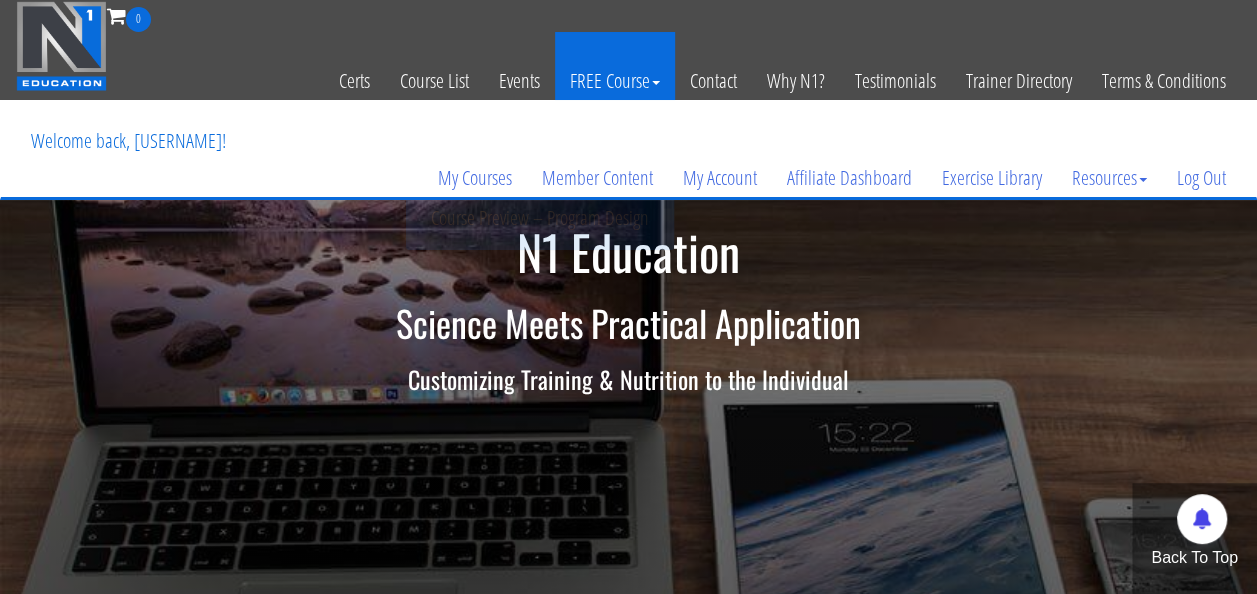 click on "FREE Course" at bounding box center [615, 81] 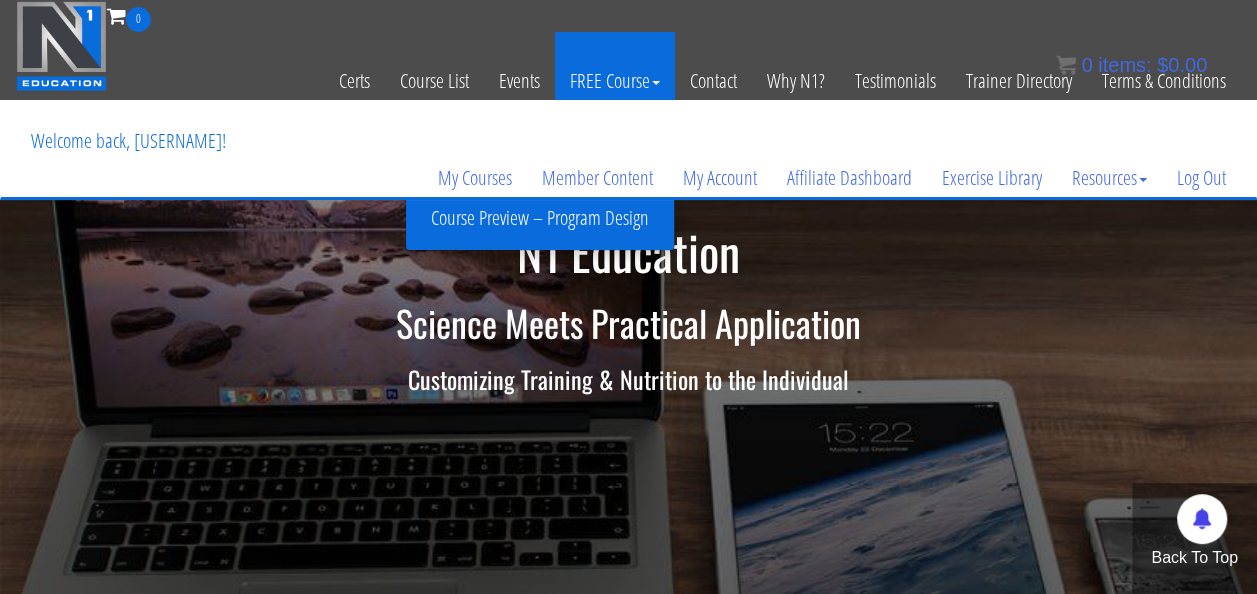 click on "FREE Course" at bounding box center [615, 81] 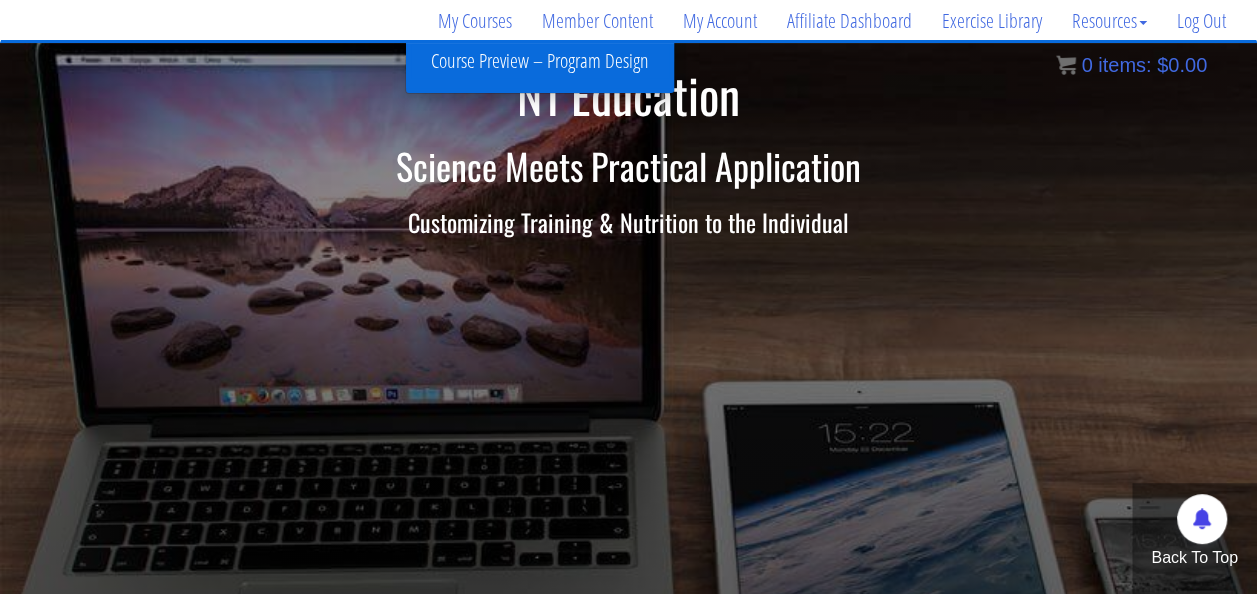 scroll, scrollTop: 158, scrollLeft: 0, axis: vertical 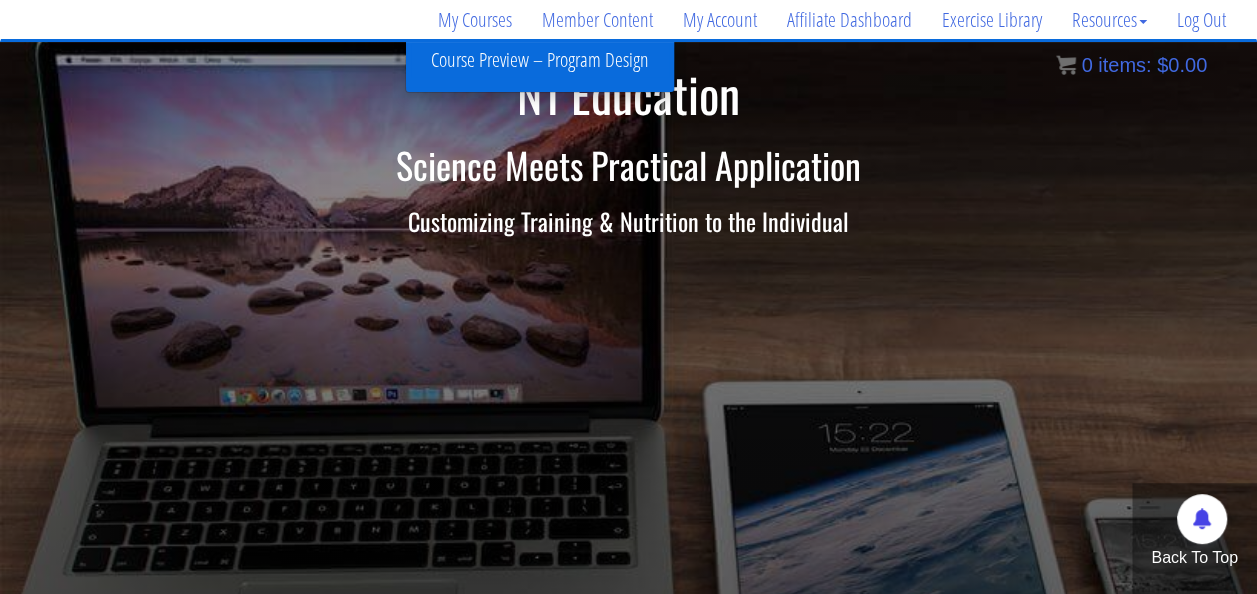 click on "Course Preview – Program Design" at bounding box center [540, 60] 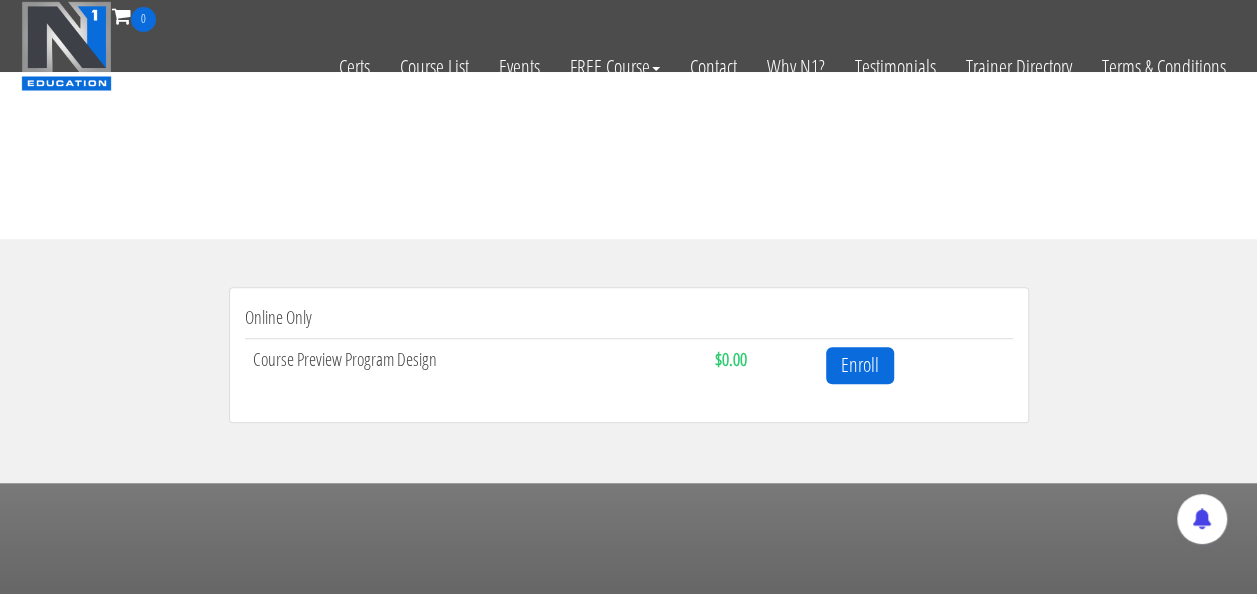 scroll, scrollTop: 618, scrollLeft: 0, axis: vertical 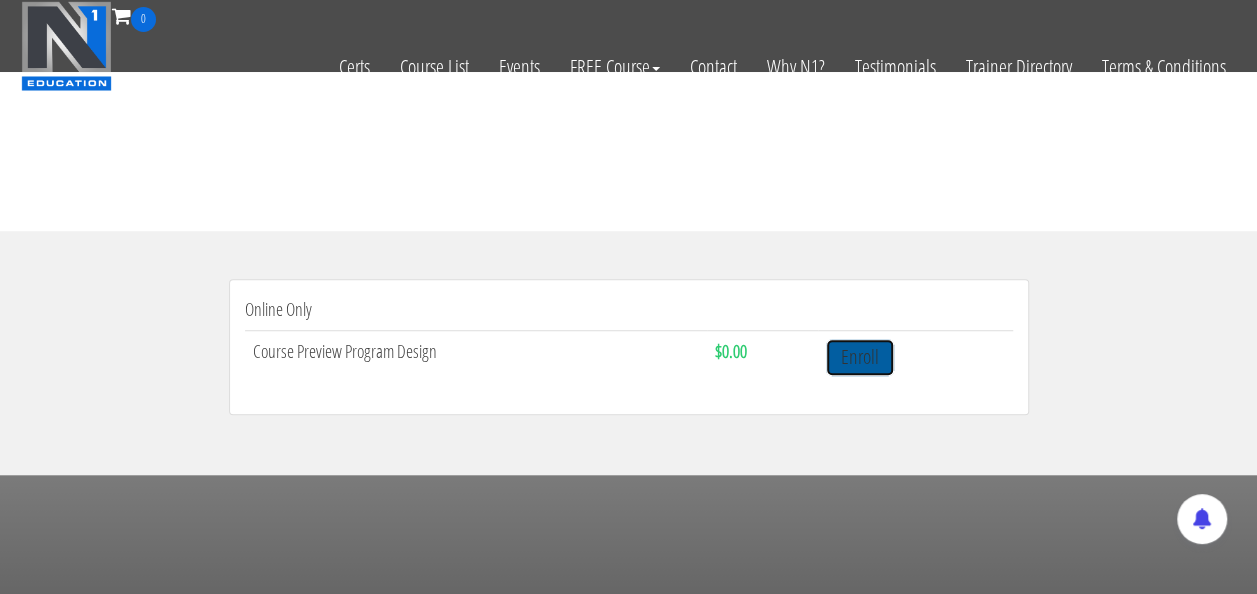 click on "Enroll" at bounding box center (860, 357) 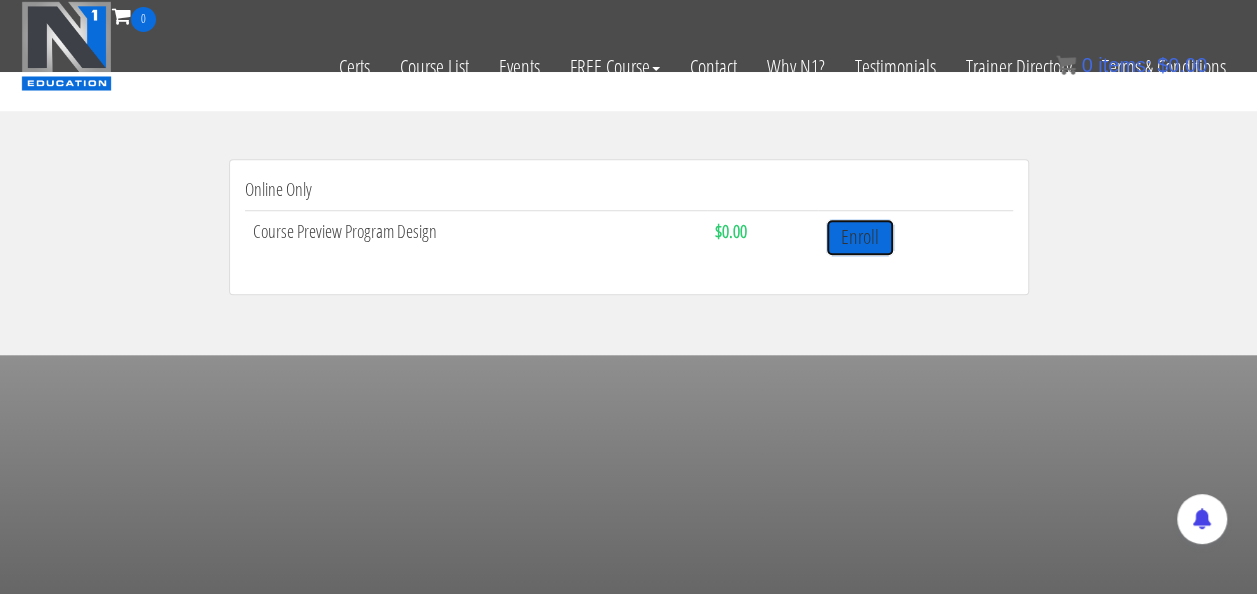 scroll, scrollTop: 764, scrollLeft: 0, axis: vertical 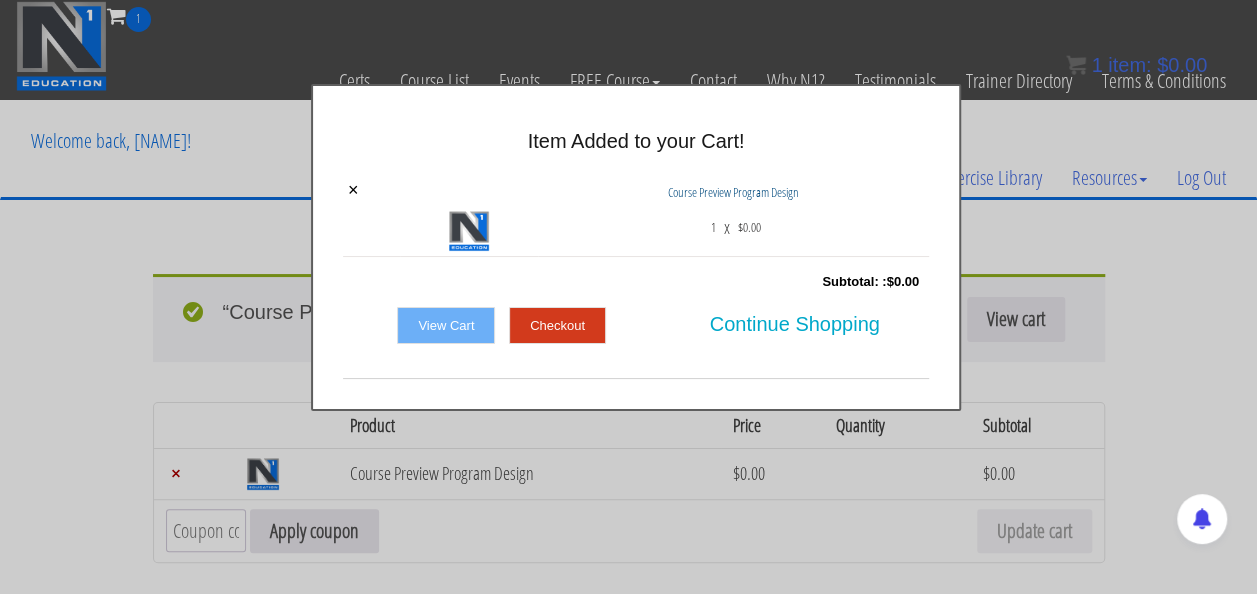 click on "View Cart" at bounding box center (446, 326) 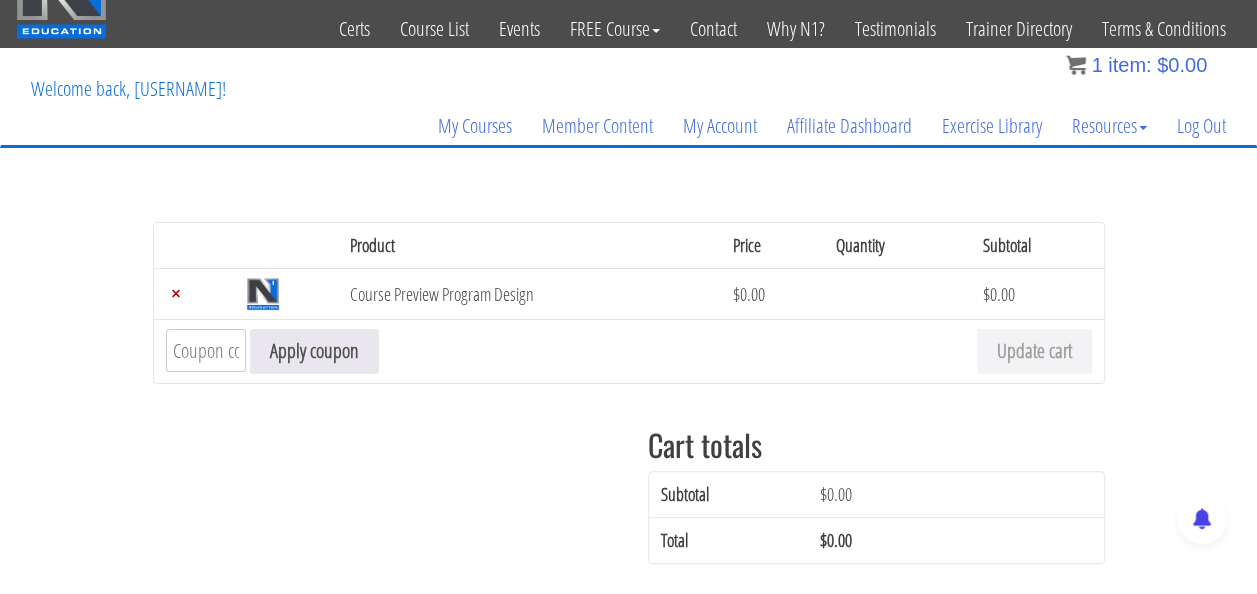 scroll, scrollTop: 52, scrollLeft: 0, axis: vertical 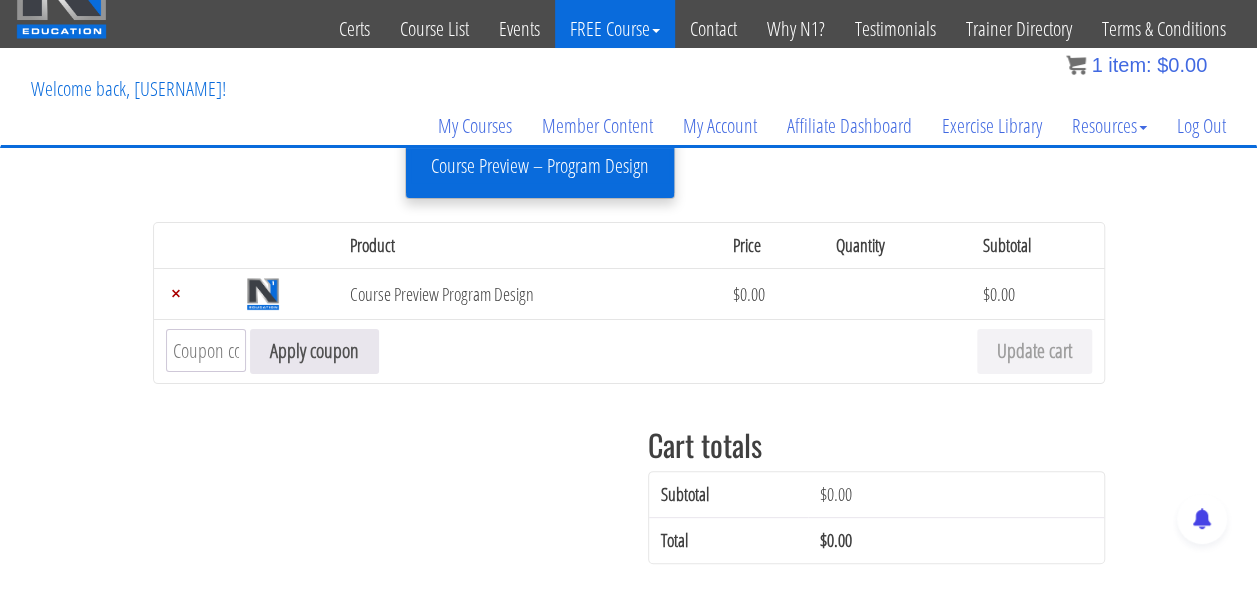 click on "FREE Course" at bounding box center (615, 29) 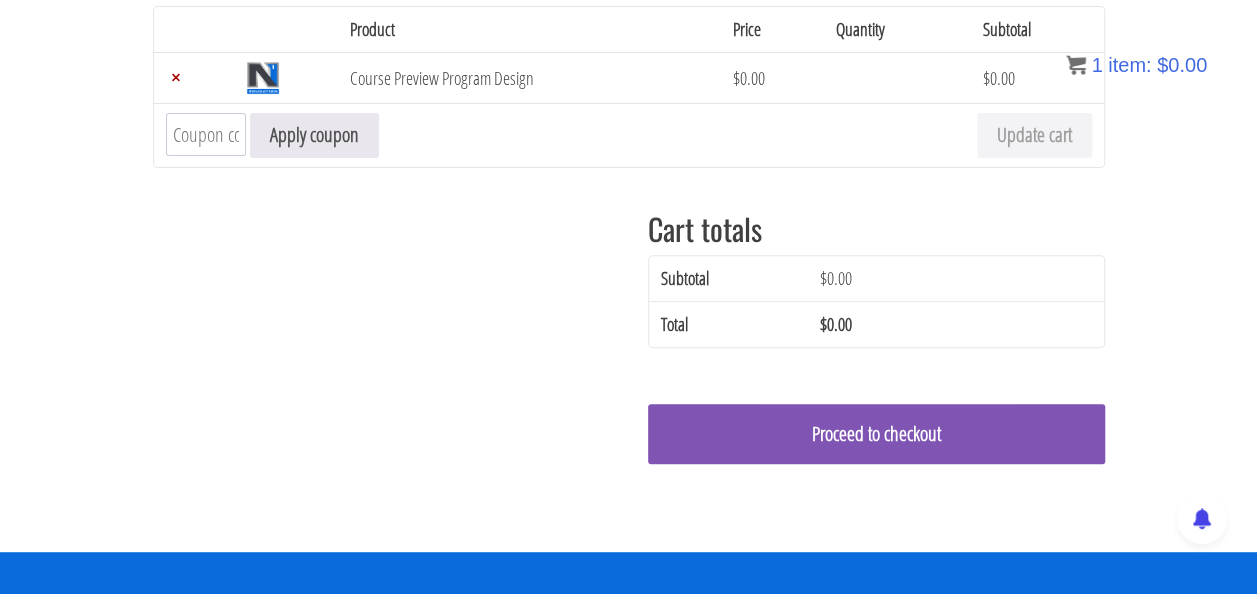 scroll, scrollTop: 270, scrollLeft: 0, axis: vertical 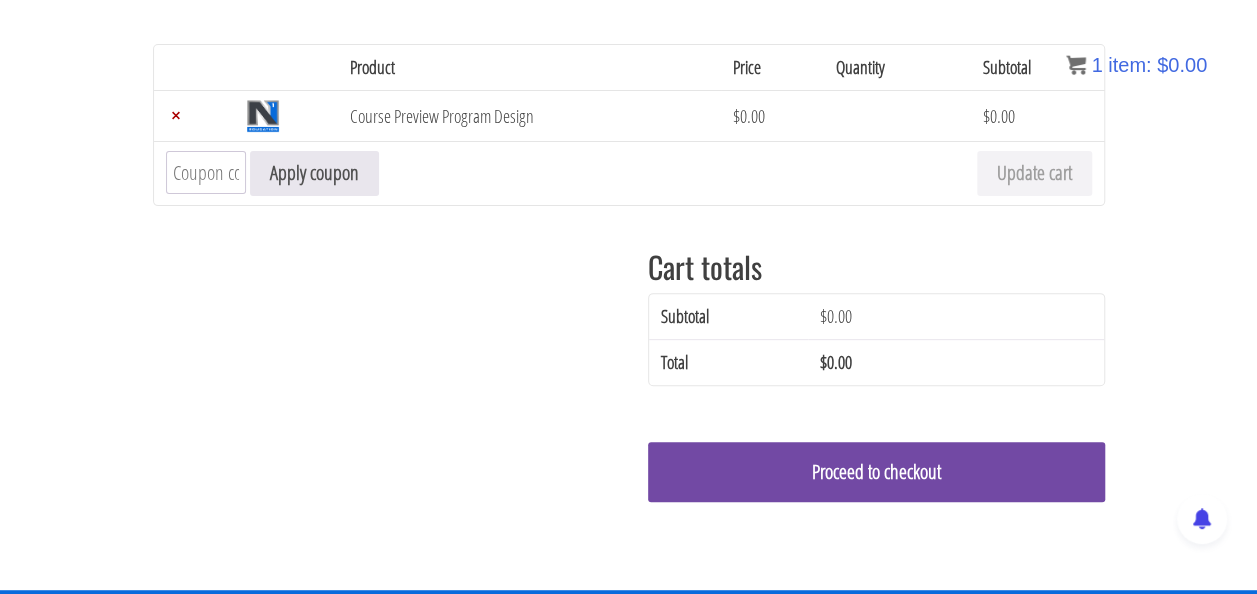 click on "Proceed to checkout" at bounding box center (876, 472) 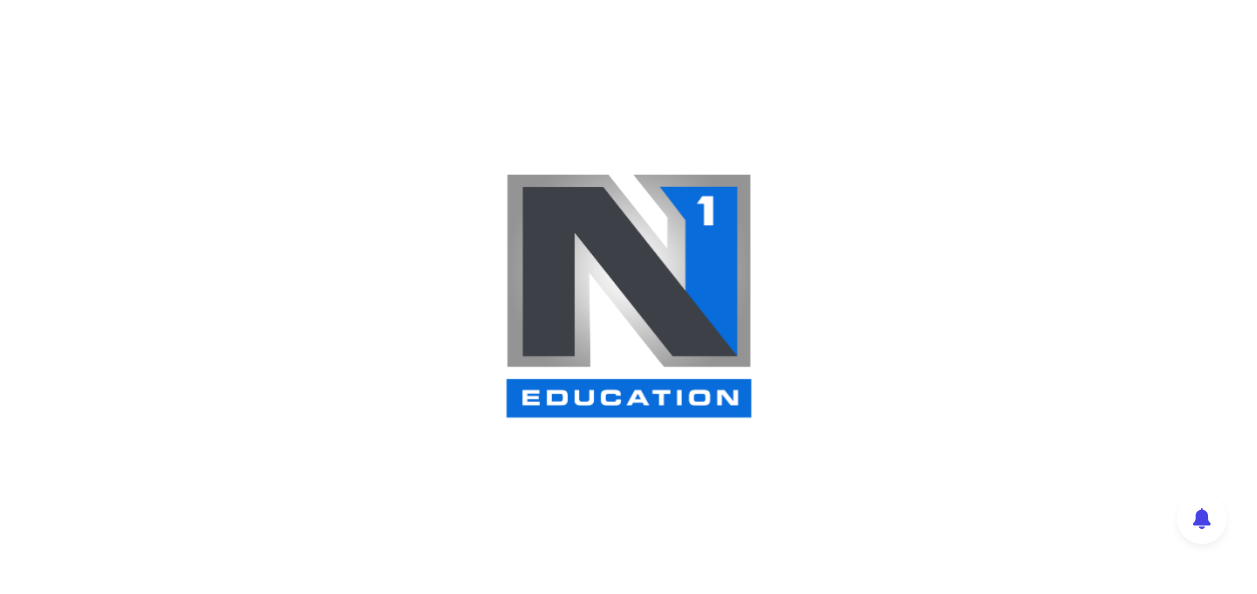 scroll, scrollTop: 0, scrollLeft: 0, axis: both 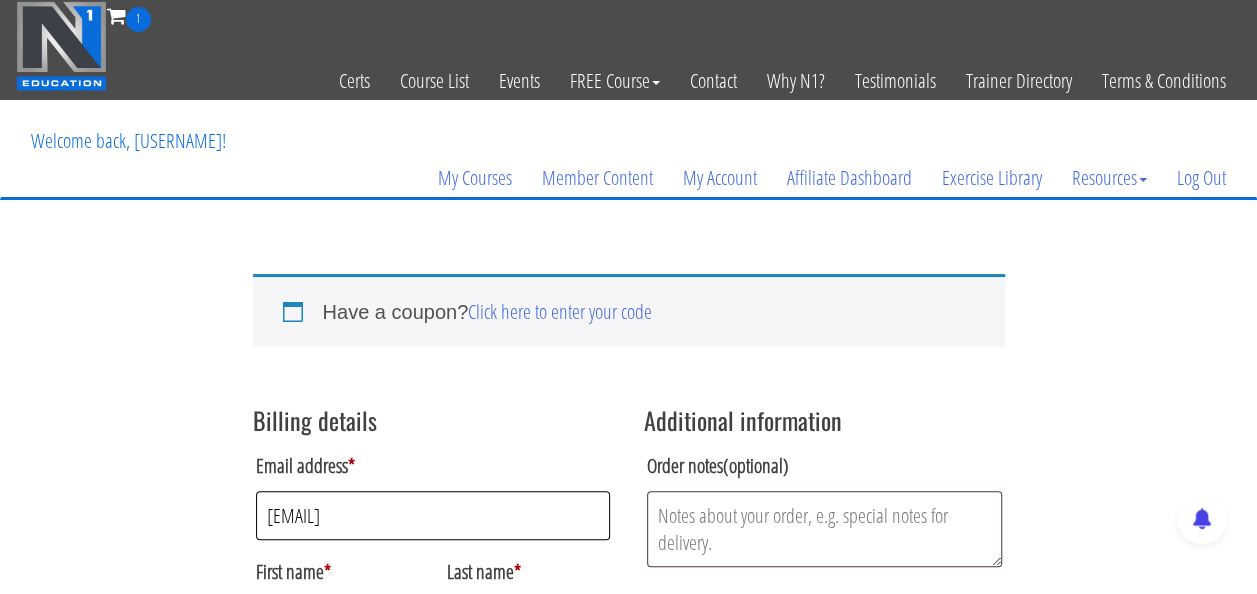 click on "[EMAIL]" at bounding box center [433, 515] 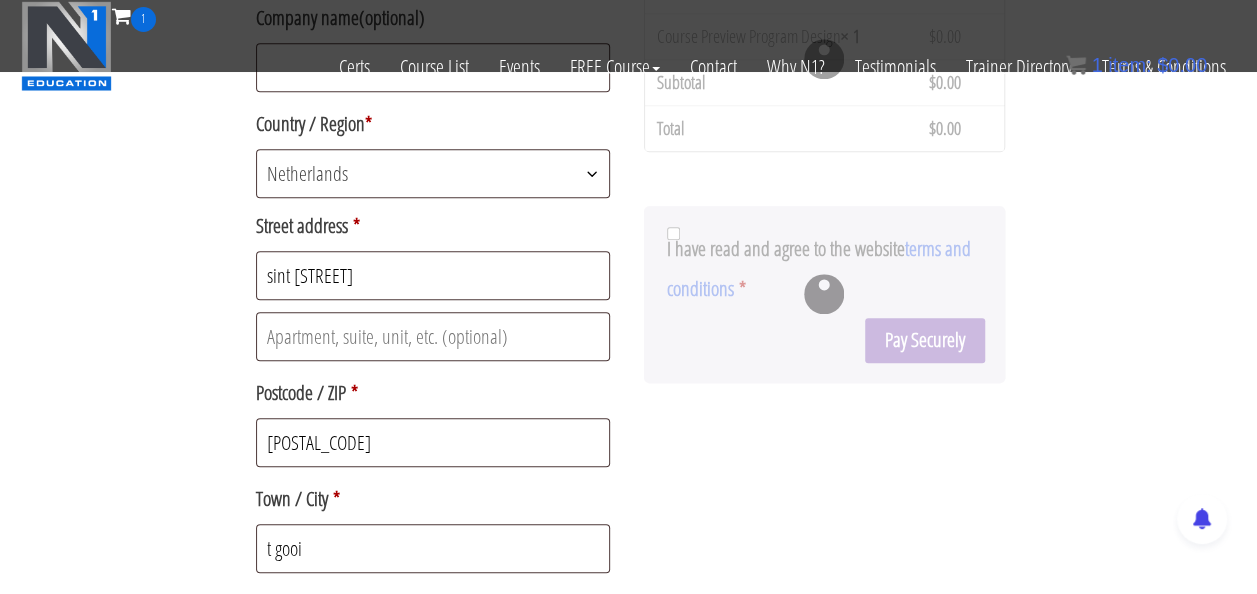 scroll, scrollTop: 531, scrollLeft: 0, axis: vertical 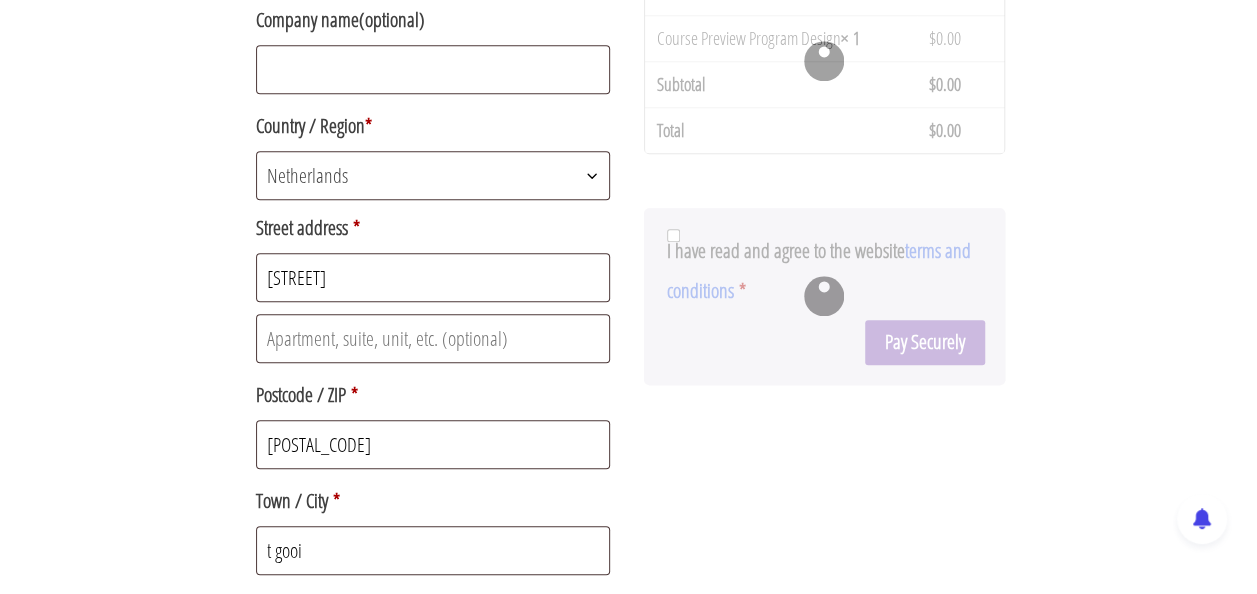 click at bounding box center [824, 296] 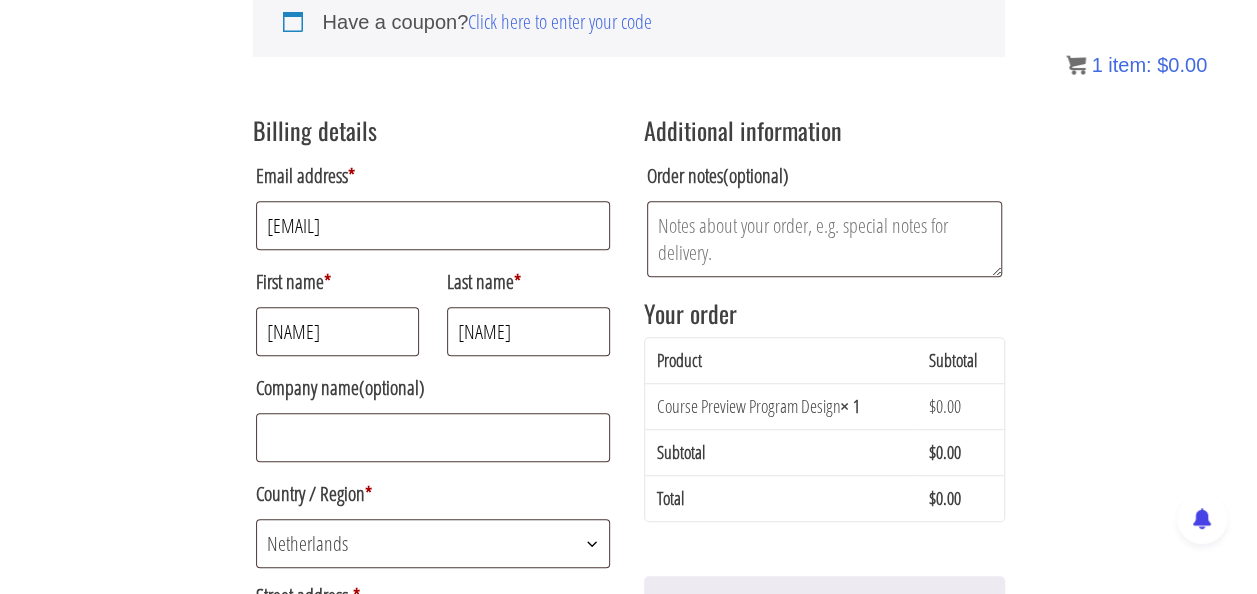 scroll, scrollTop: 288, scrollLeft: 0, axis: vertical 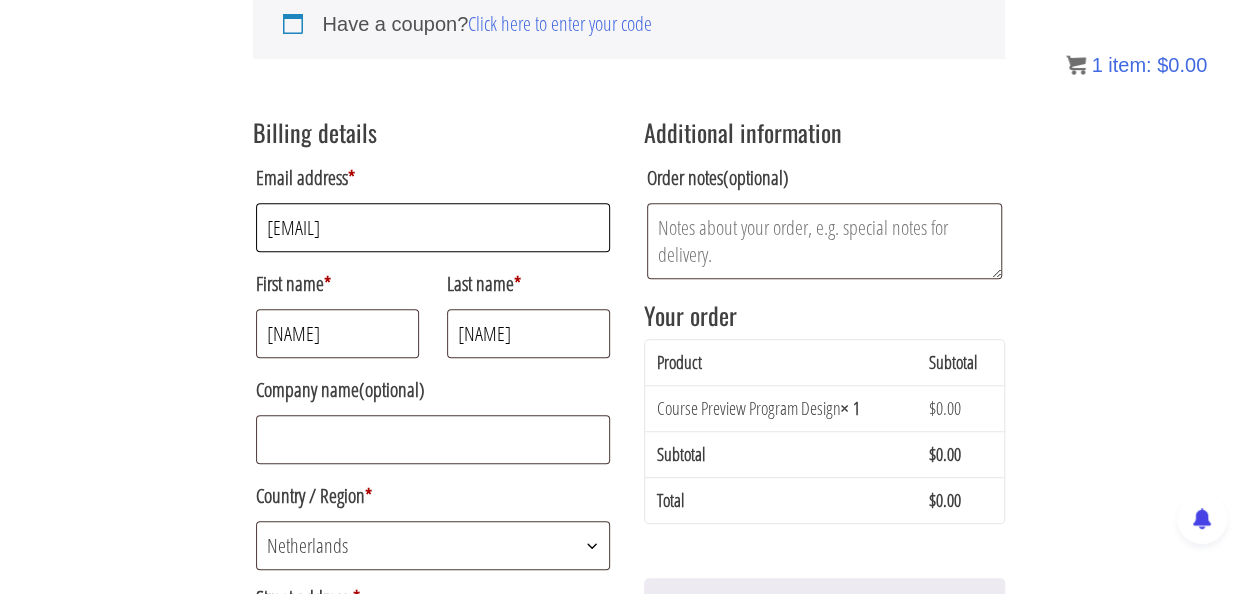 click on "mdriessen536@gmai.com" at bounding box center (433, 227) 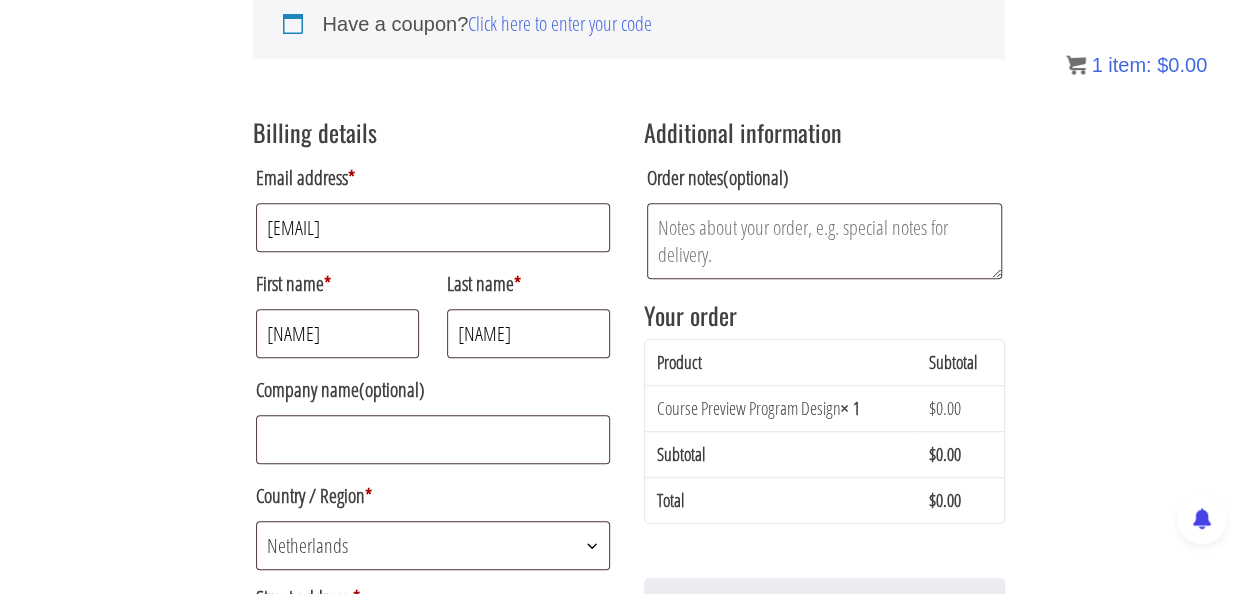 click on "Your order" at bounding box center [824, 315] 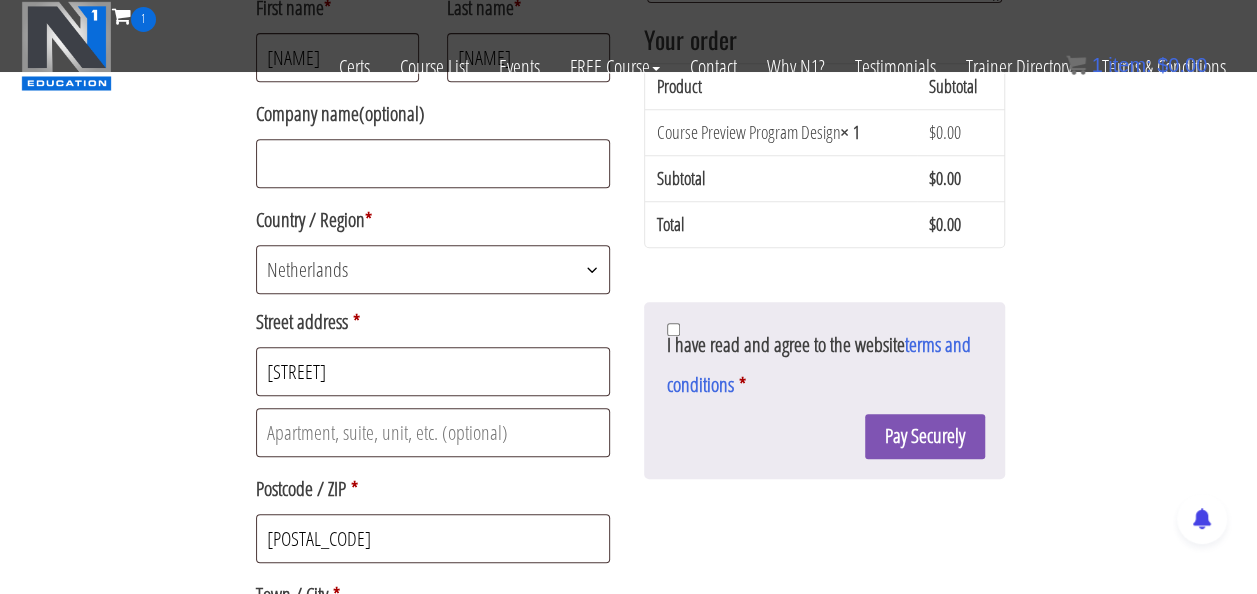 scroll, scrollTop: 440, scrollLeft: 0, axis: vertical 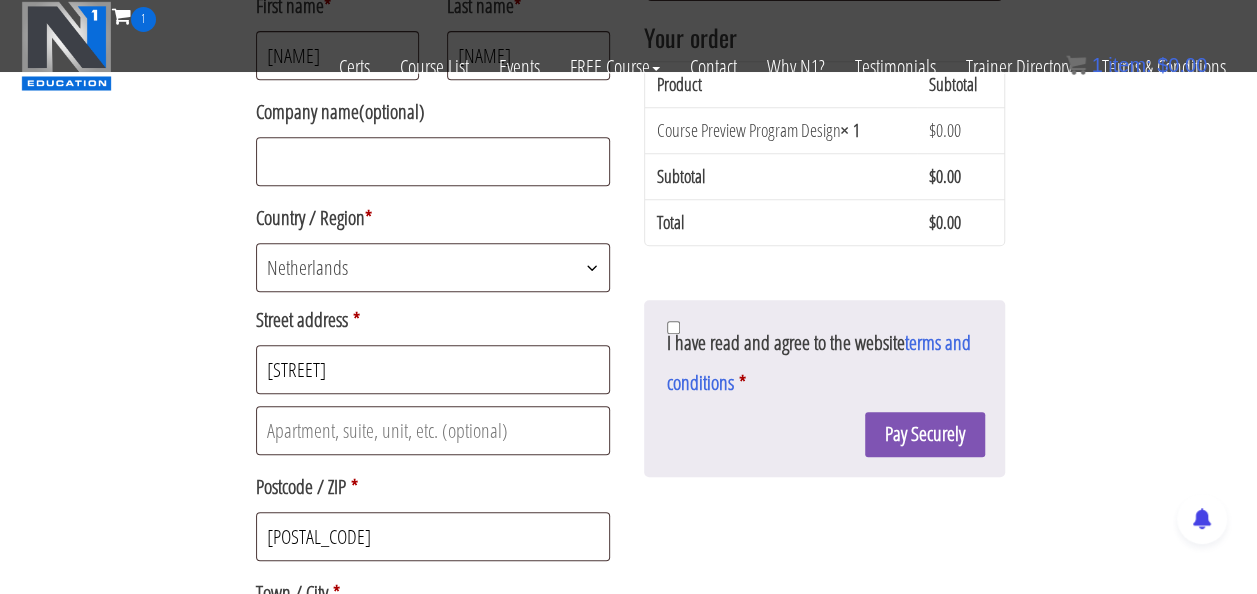 click on "Latest Revision: March 10th, 2023
Non Disclosure Agreement – The Plain and Simple Summary
The plain and simple summary of what you are agreeing to by completing your purchase of the Courses and/or Certifications offered on this site (The Content):
You shall not to share, distribute, or otherwise disseminate The Content contained in these products. You may, and are encouraged to, apply such information for your personal use and/or in your practice.
You shall not attempt to re-teach The Content in any manner that might otherwise compete with or diminish the business of N1 Education, whether or not such action is in return for compensation. Including but not limited to; teaching a seminar, training camp, or webinar; writing articles or blogs, posting social media content (text or video), etc.
The “Legalese” Version:
1. Welcome to N1 Education!
n1.education
1.3 Privacy: At N1, we respect the privacy of our users. For details please see our  Privacy Policy.
2.3" at bounding box center [824, 388] 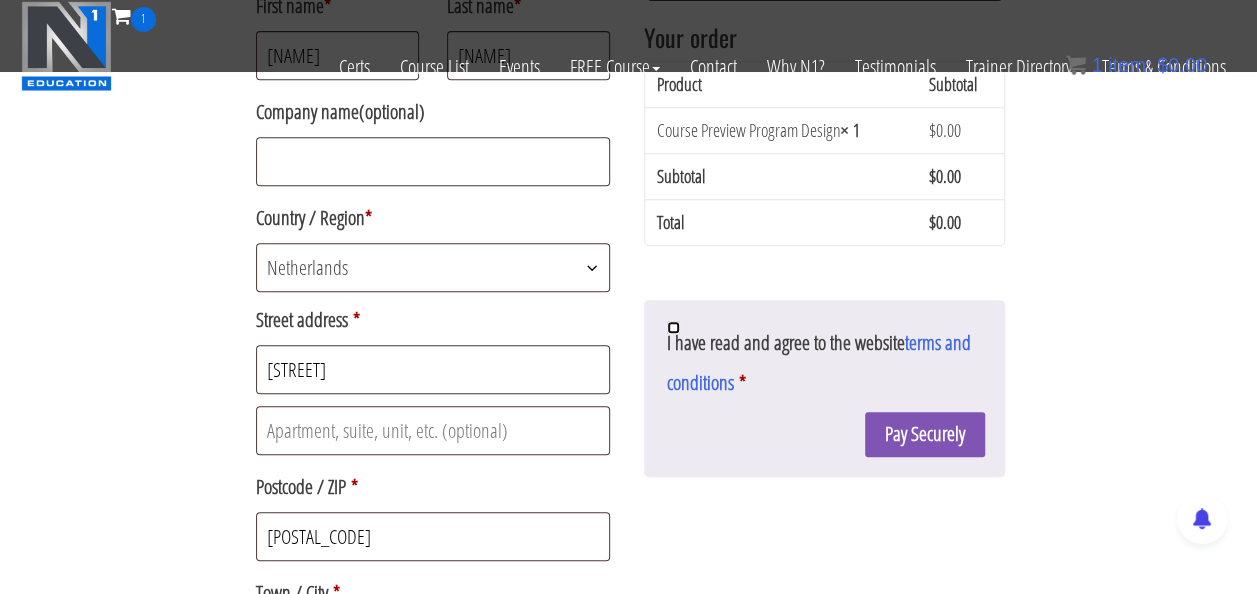 click on "I have read and agree to the website  terms and conditions   *" at bounding box center (673, 327) 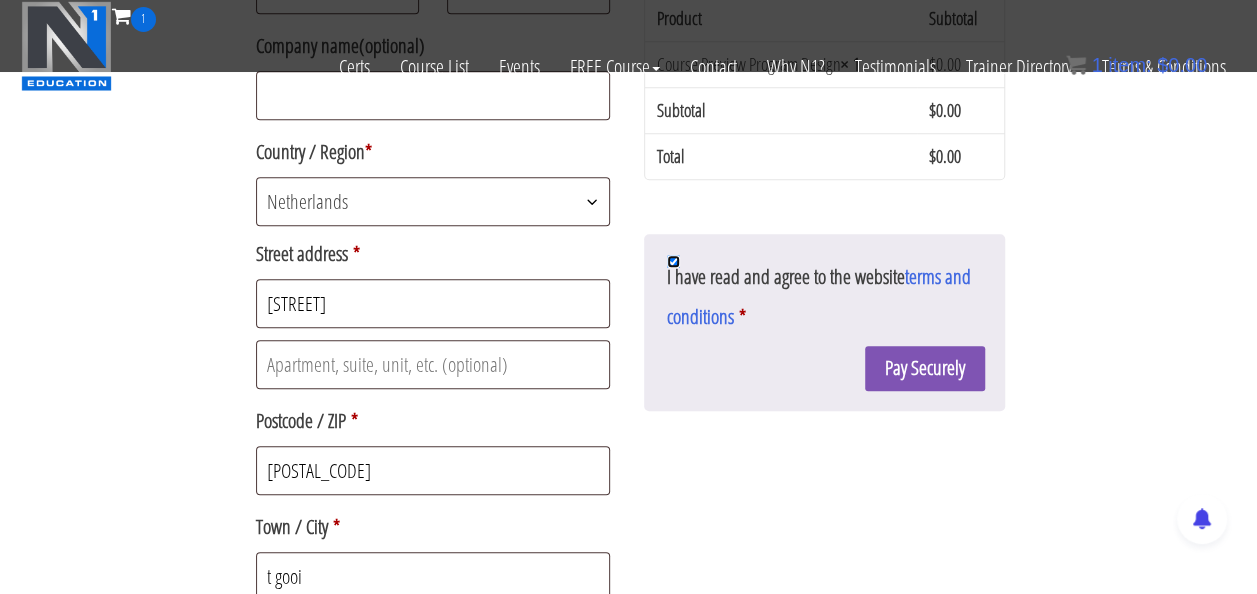 scroll, scrollTop: 513, scrollLeft: 0, axis: vertical 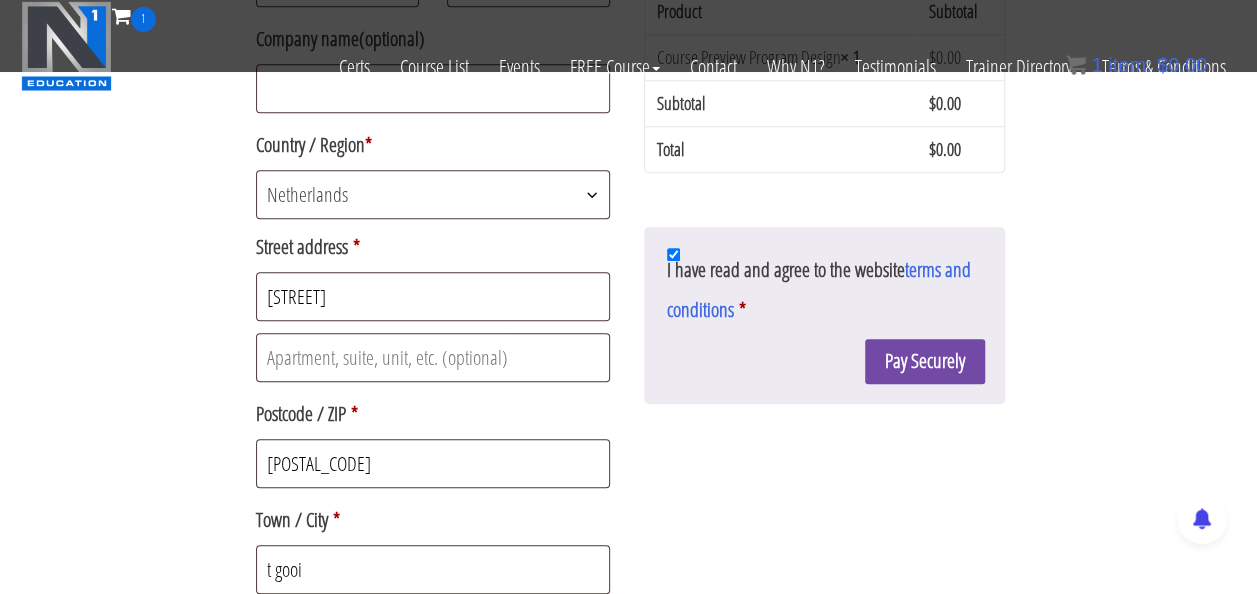 click on "Pay Securely" at bounding box center [925, 361] 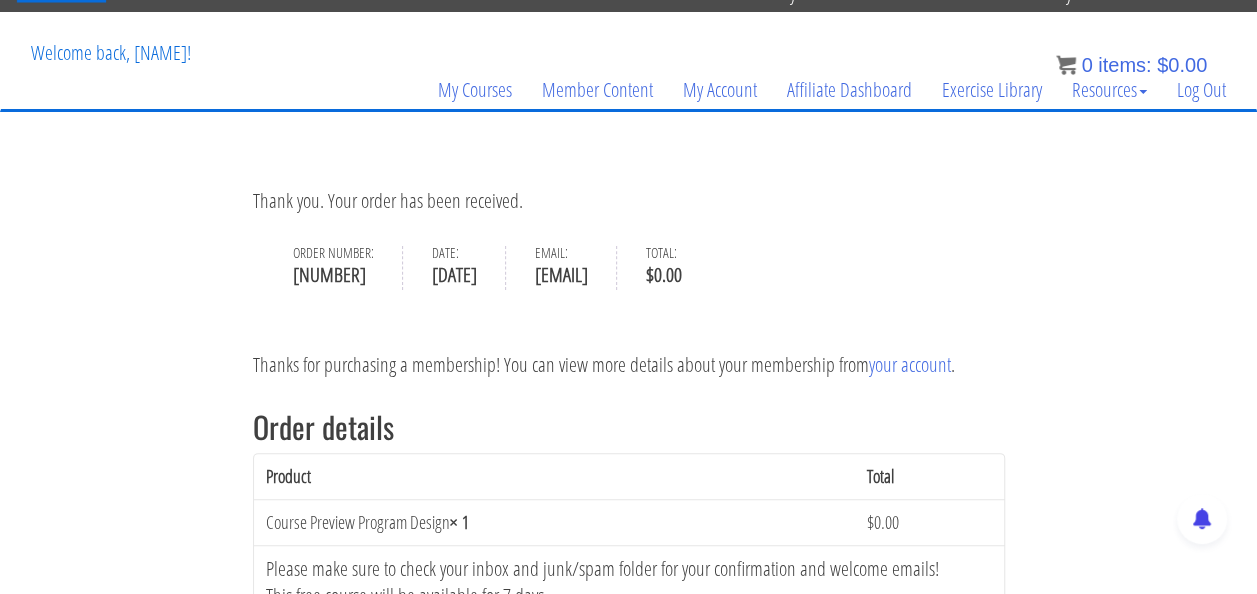 scroll, scrollTop: 89, scrollLeft: 0, axis: vertical 